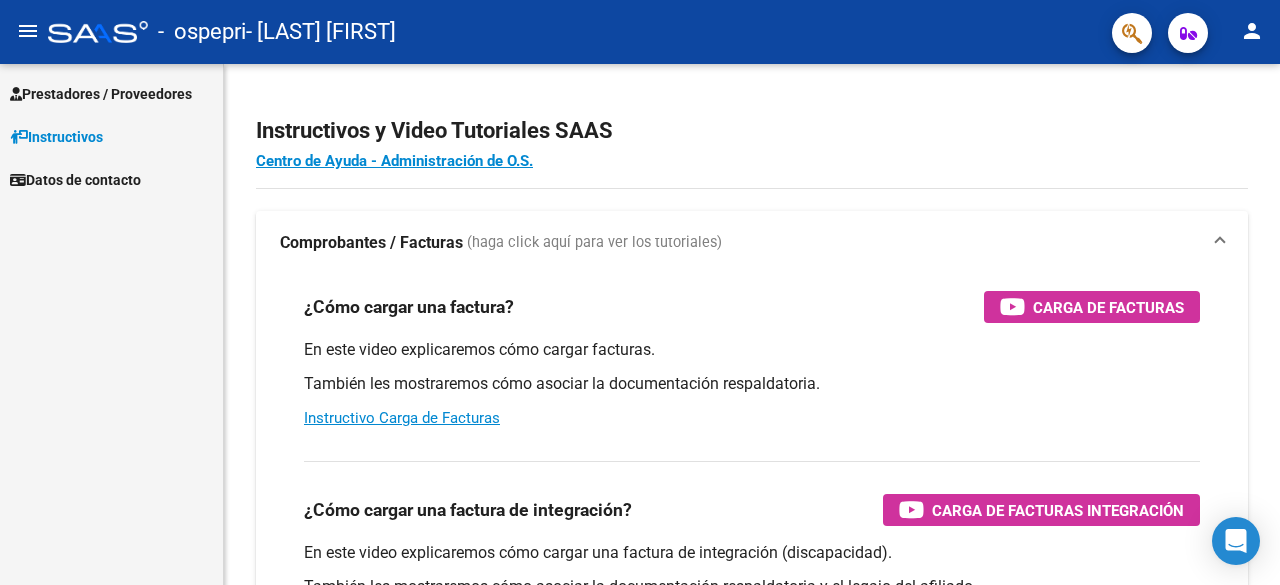 scroll, scrollTop: 0, scrollLeft: 0, axis: both 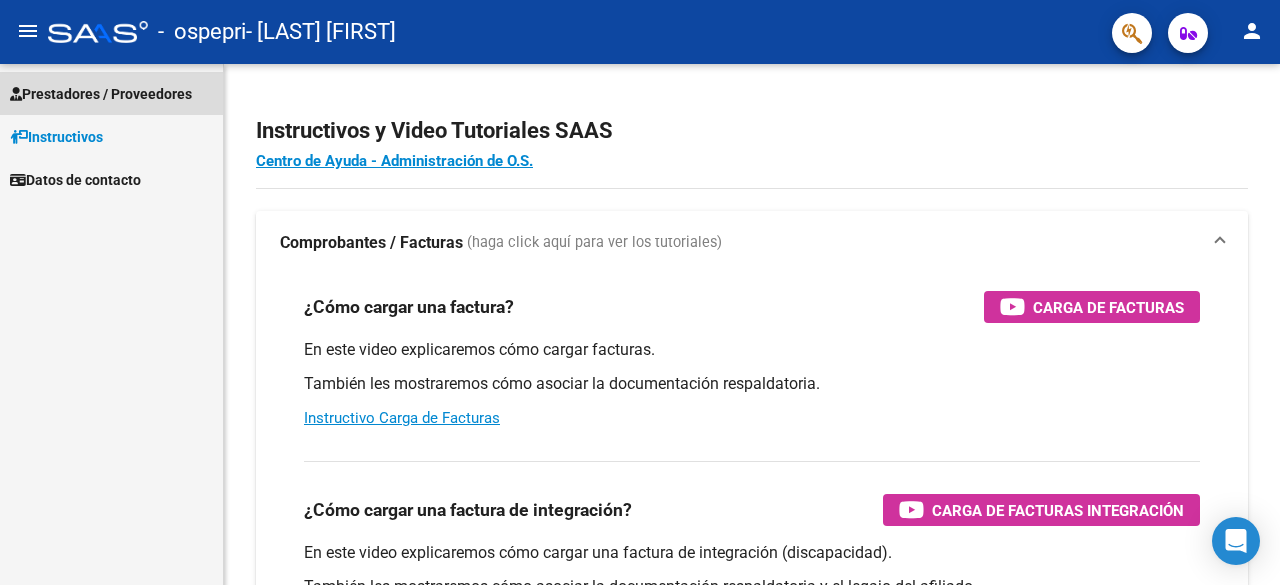 click on "Prestadores / Proveedores" at bounding box center [101, 94] 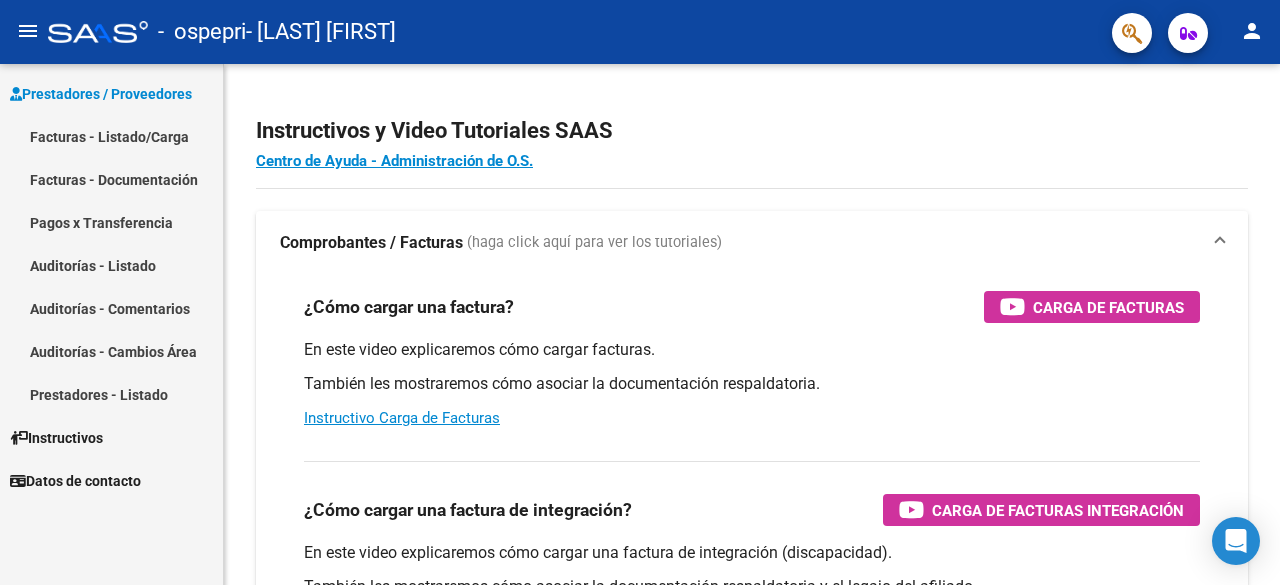click on "Facturas - Listado/Carga" at bounding box center [111, 136] 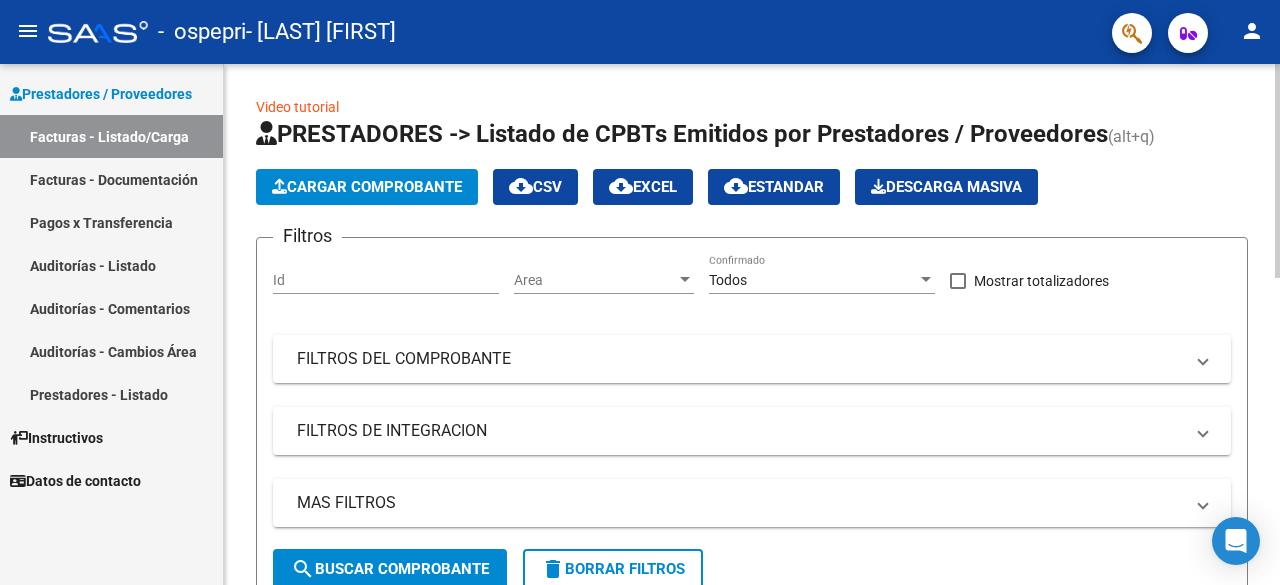 click on "Id" at bounding box center (386, 280) 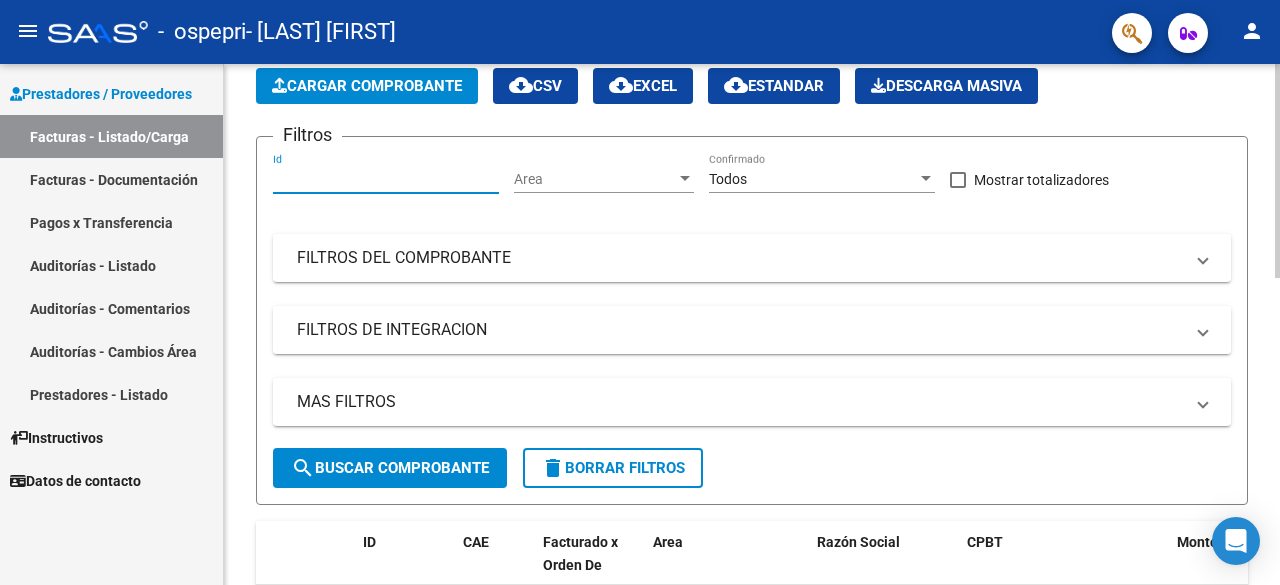 scroll, scrollTop: 0, scrollLeft: 0, axis: both 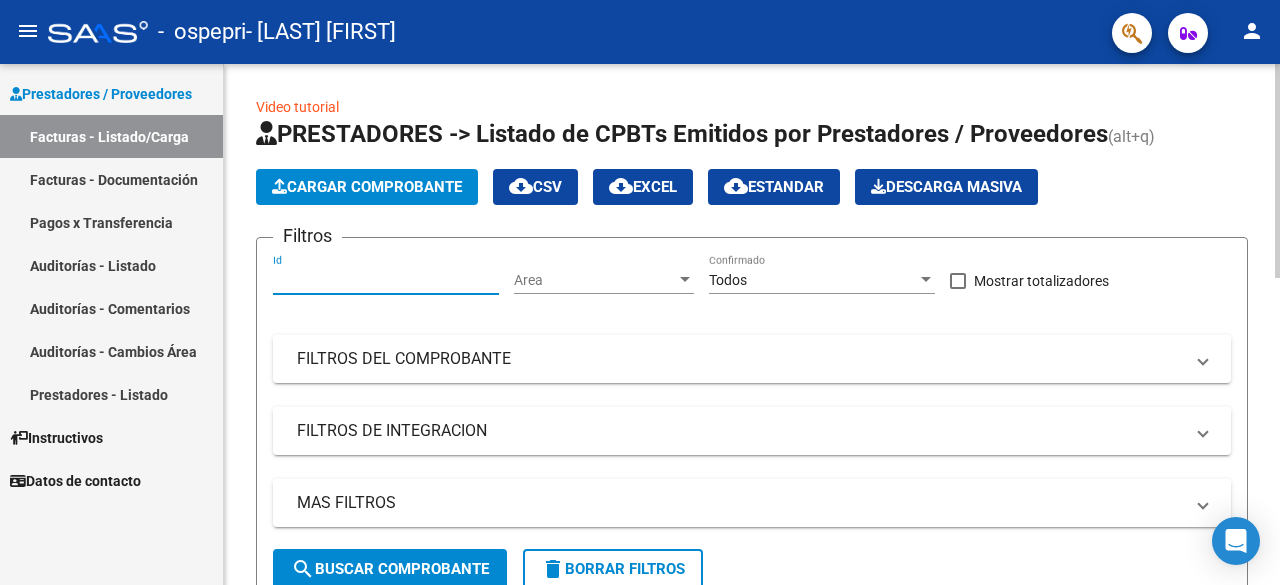 click on "Cargar Comprobante" 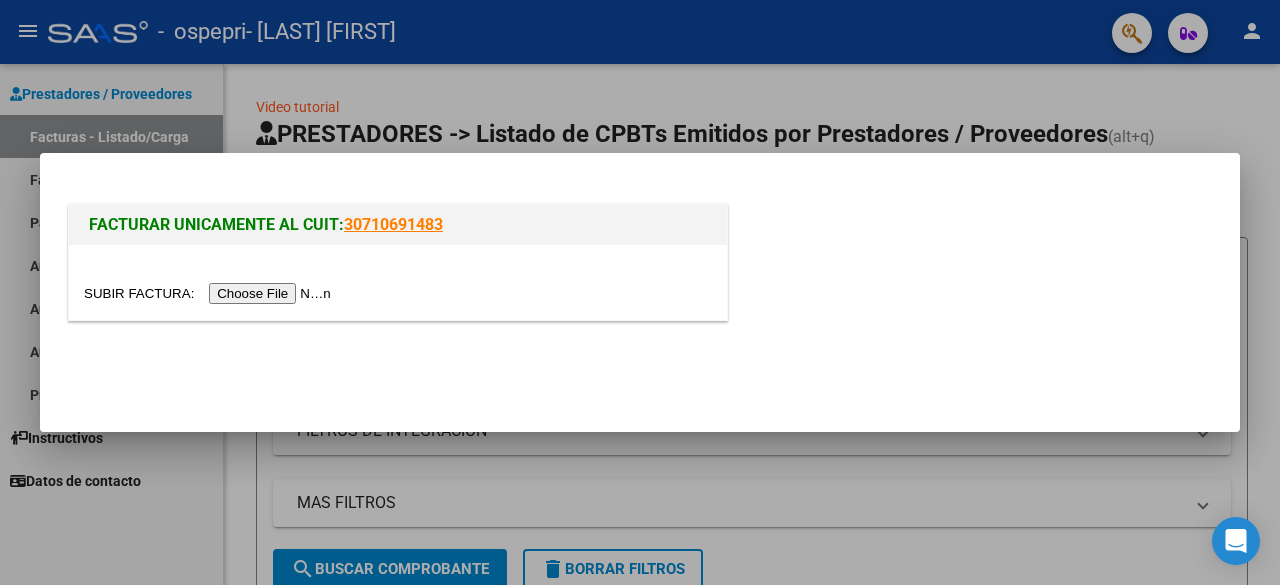 click at bounding box center [210, 293] 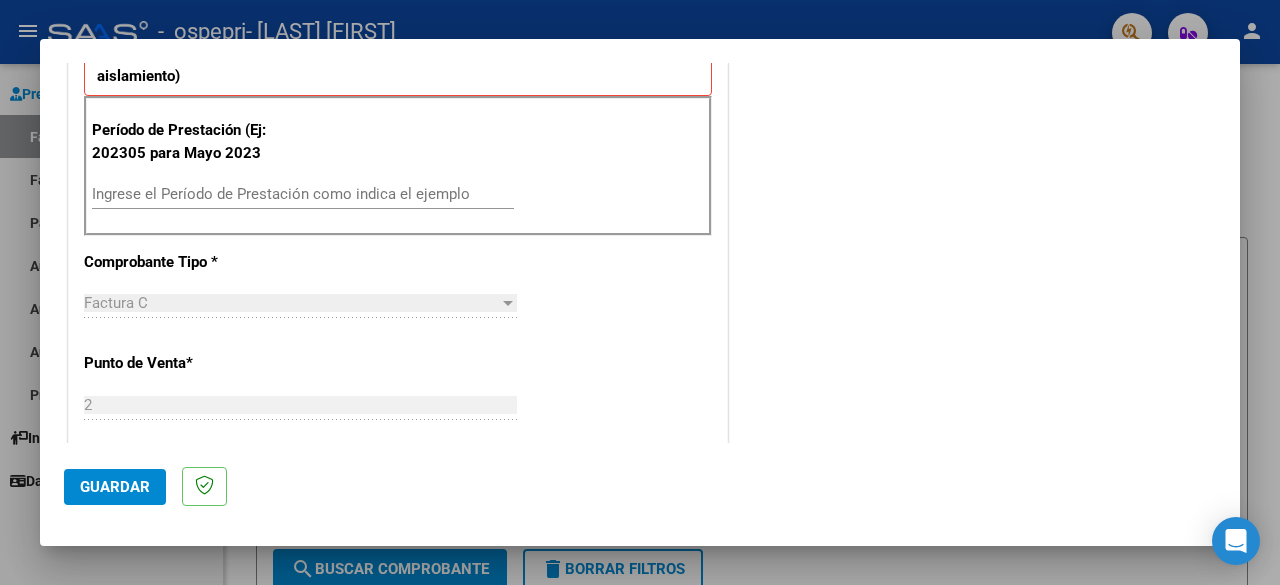 scroll, scrollTop: 562, scrollLeft: 0, axis: vertical 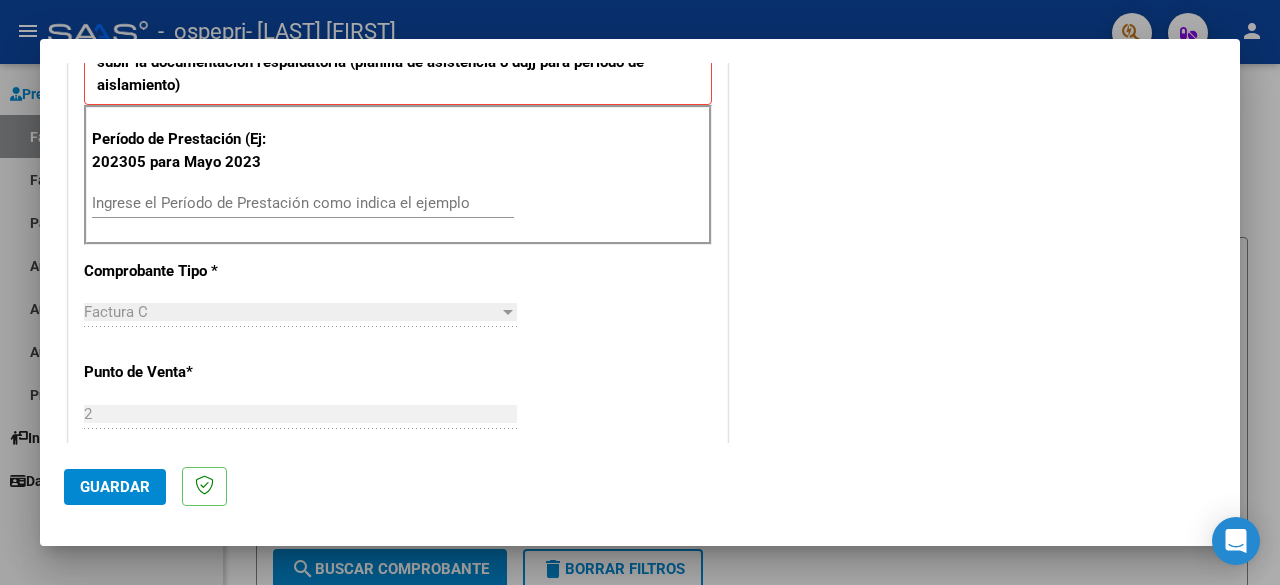 click on "Ingrese el Período de Prestación como indica el ejemplo" at bounding box center [303, 203] 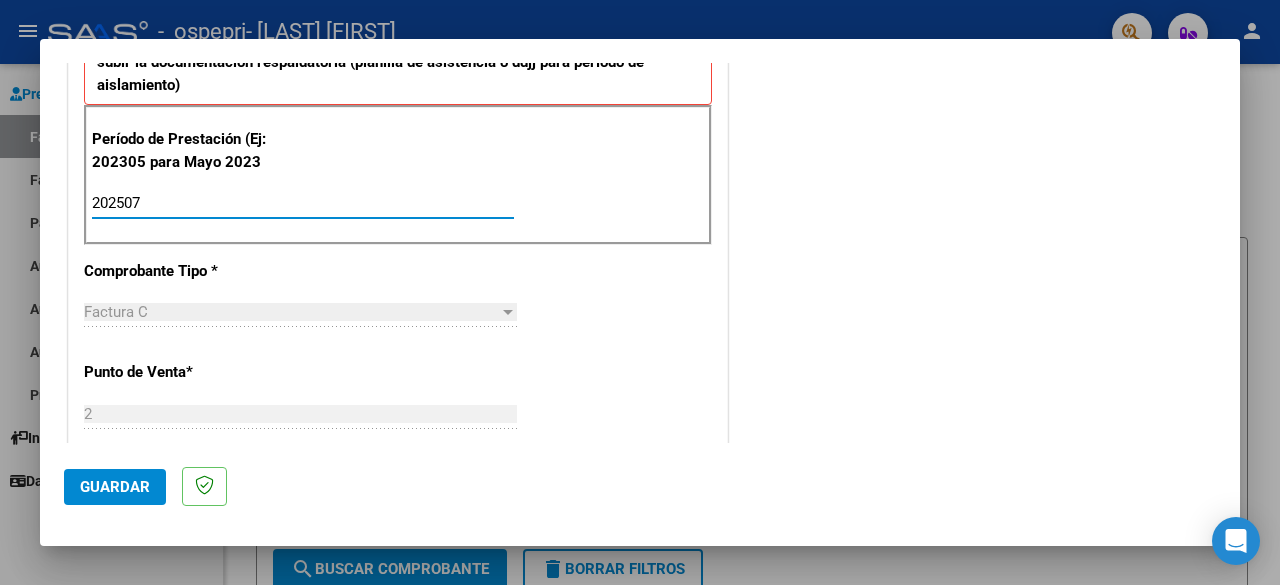 type on "202507" 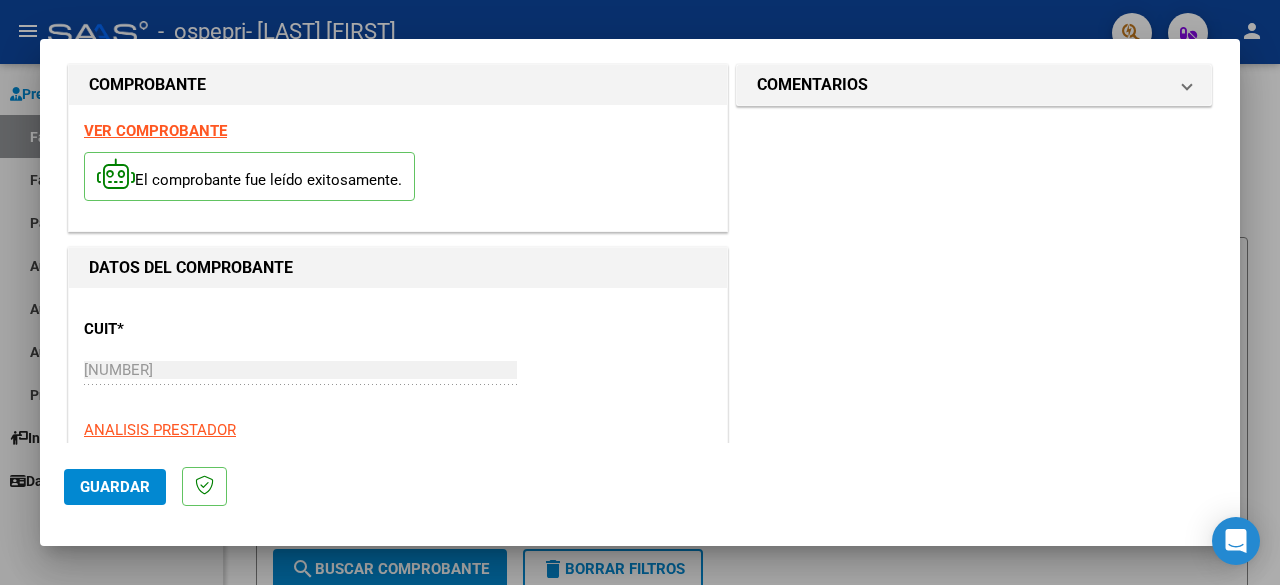 scroll, scrollTop: 27, scrollLeft: 0, axis: vertical 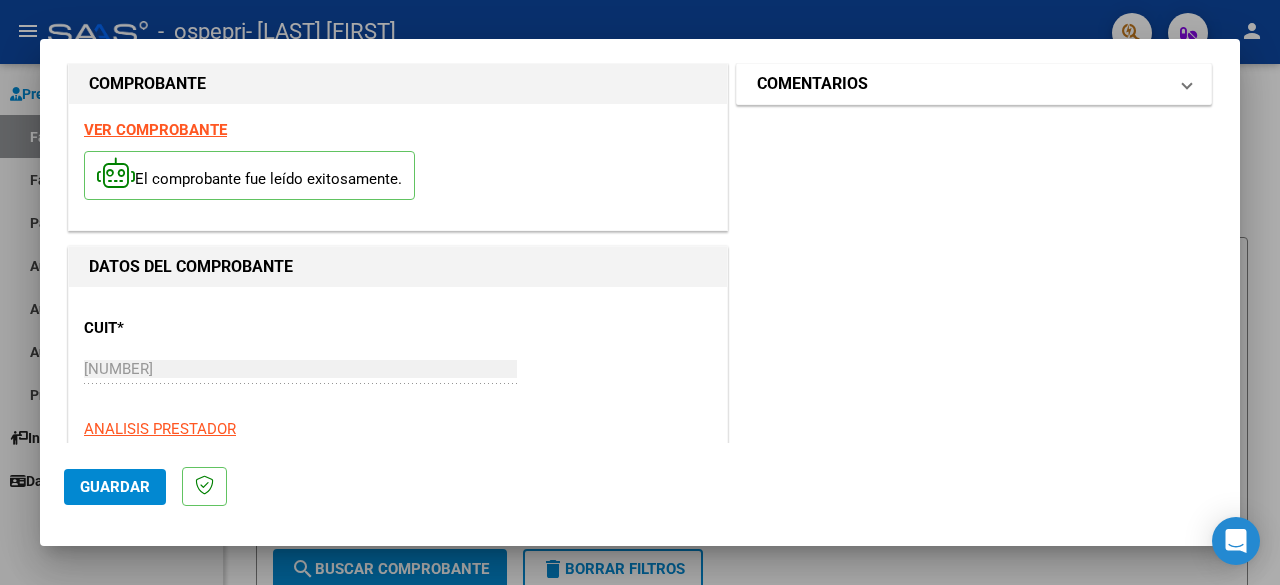 click on "COMENTARIOS" at bounding box center (962, 84) 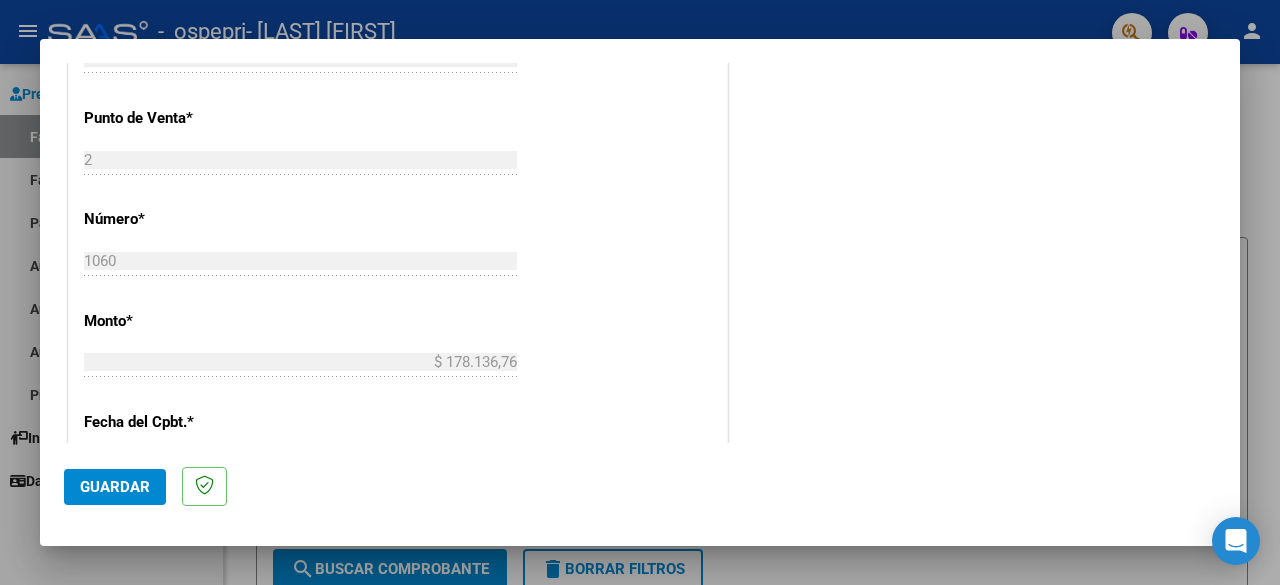 scroll, scrollTop: 1382, scrollLeft: 0, axis: vertical 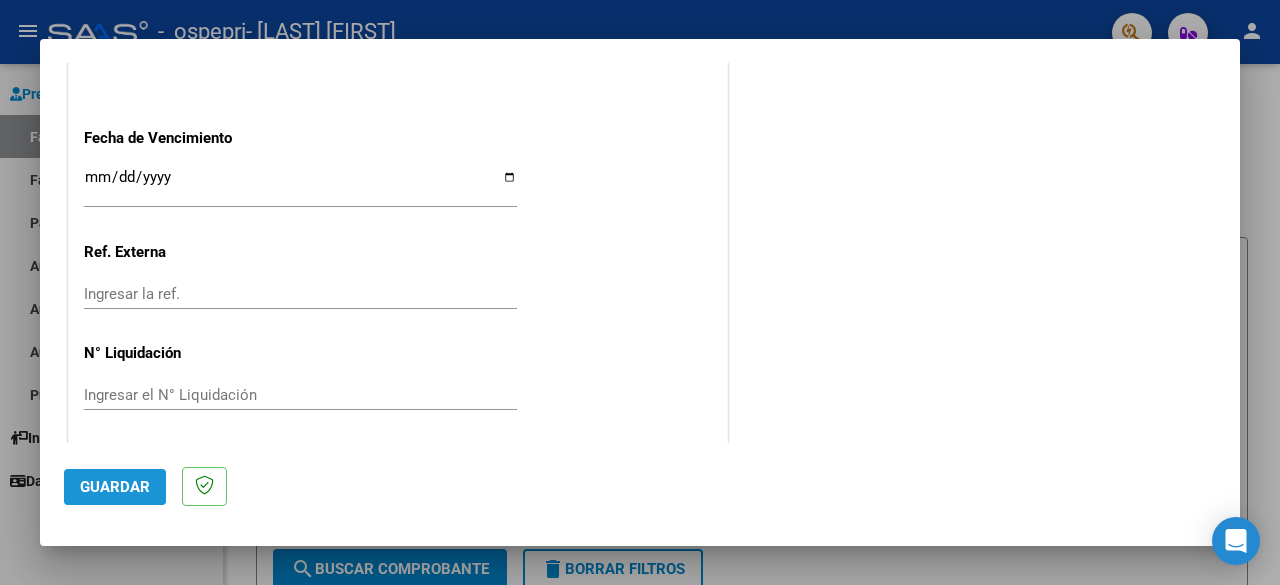 click on "Guardar" 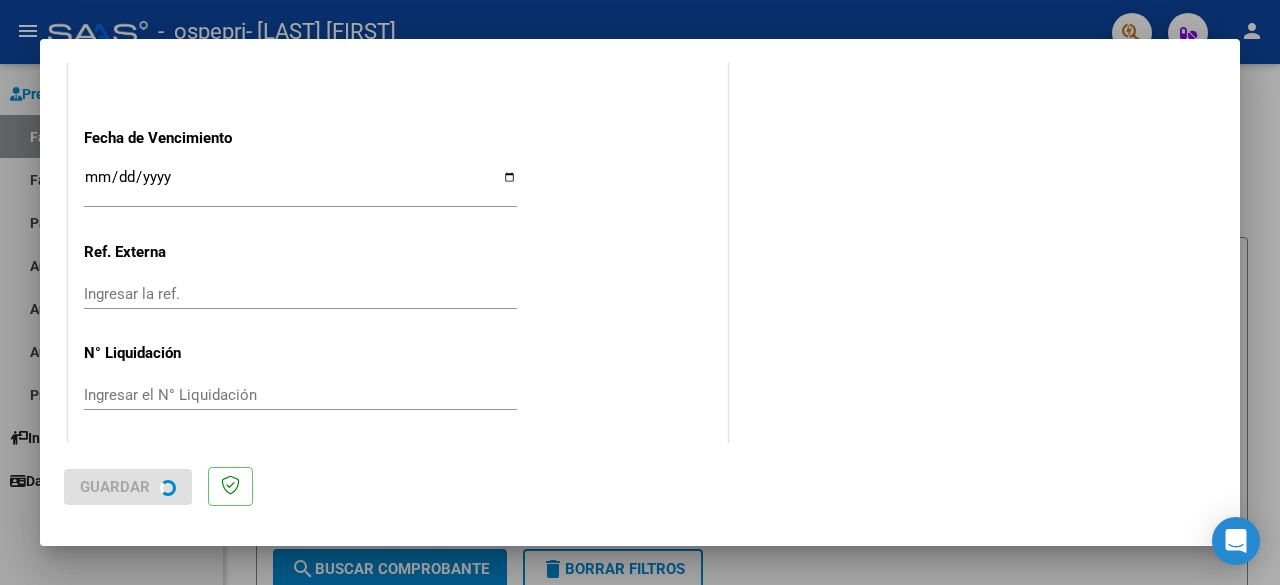 scroll, scrollTop: 0, scrollLeft: 0, axis: both 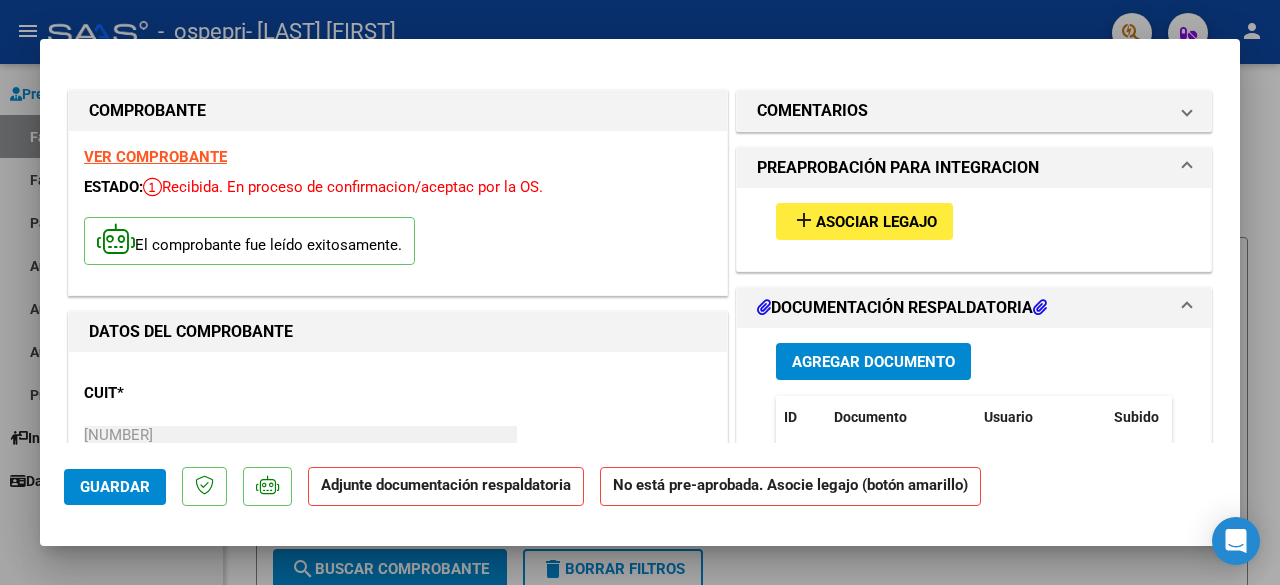 click on "Asociar Legajo" at bounding box center (876, 222) 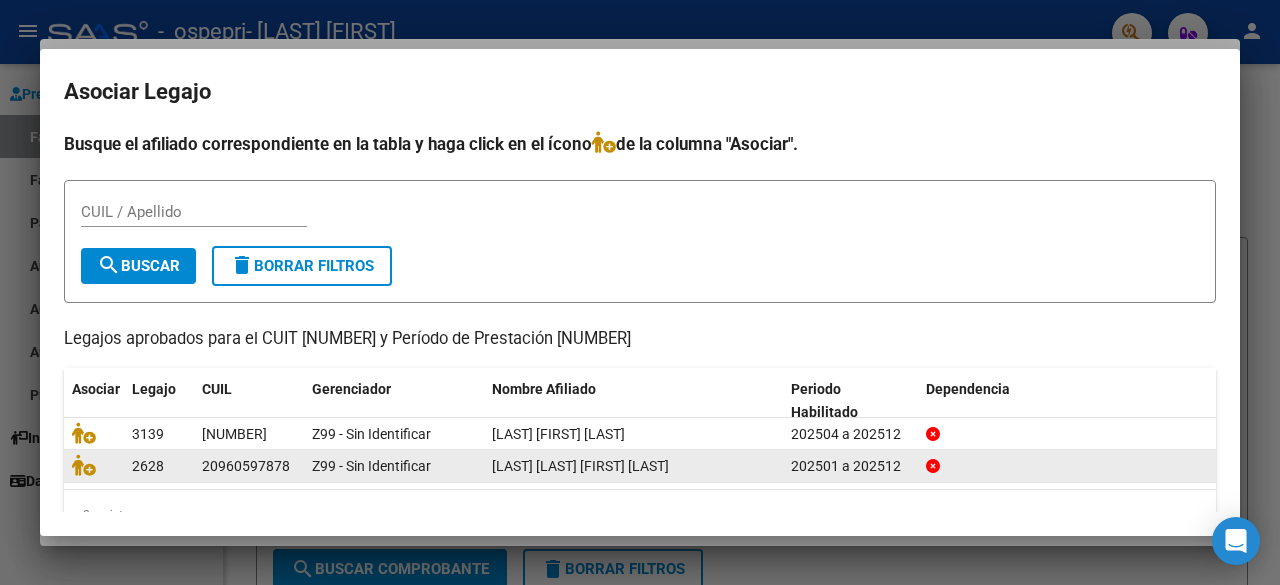 click on "[LAST] [LAST] [FIRST] [LAST]" 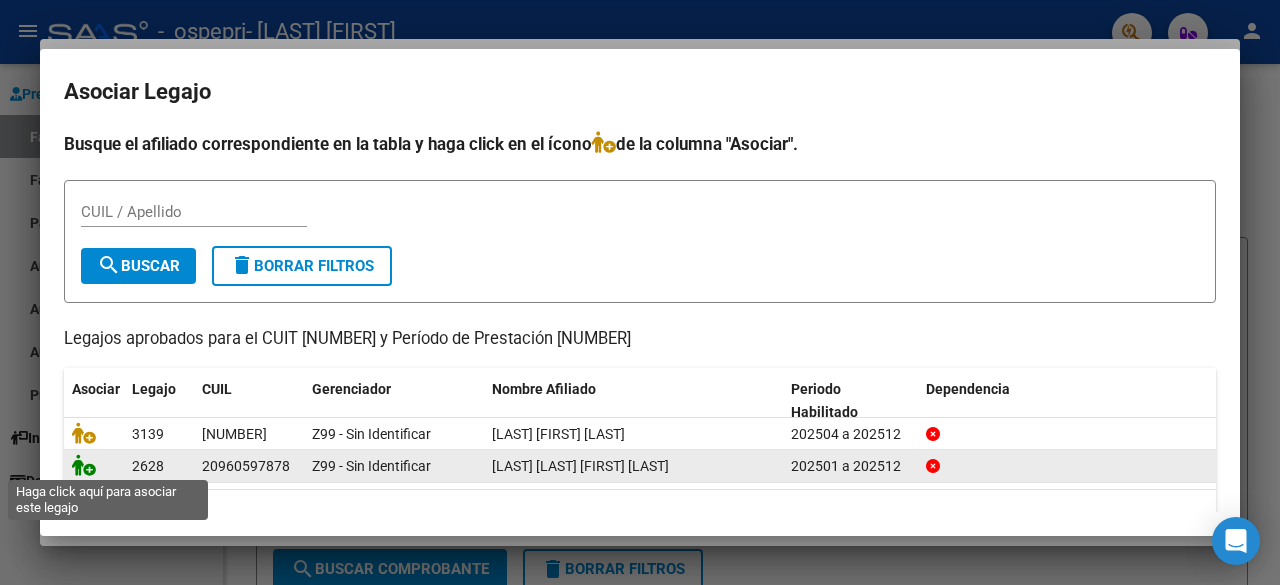 click 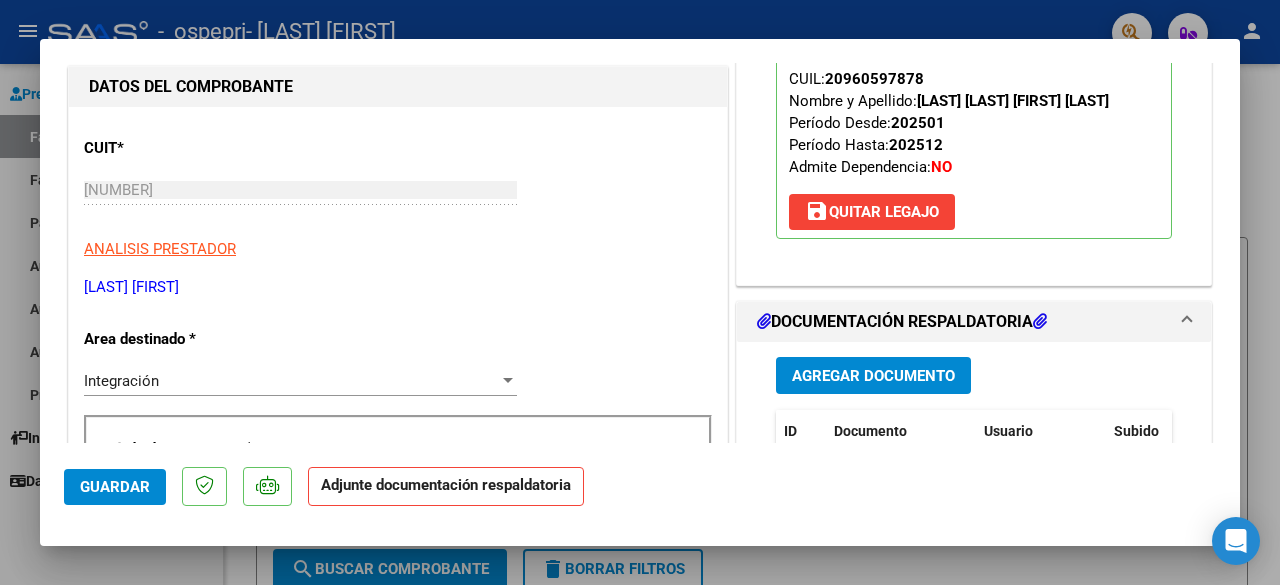 scroll, scrollTop: 313, scrollLeft: 0, axis: vertical 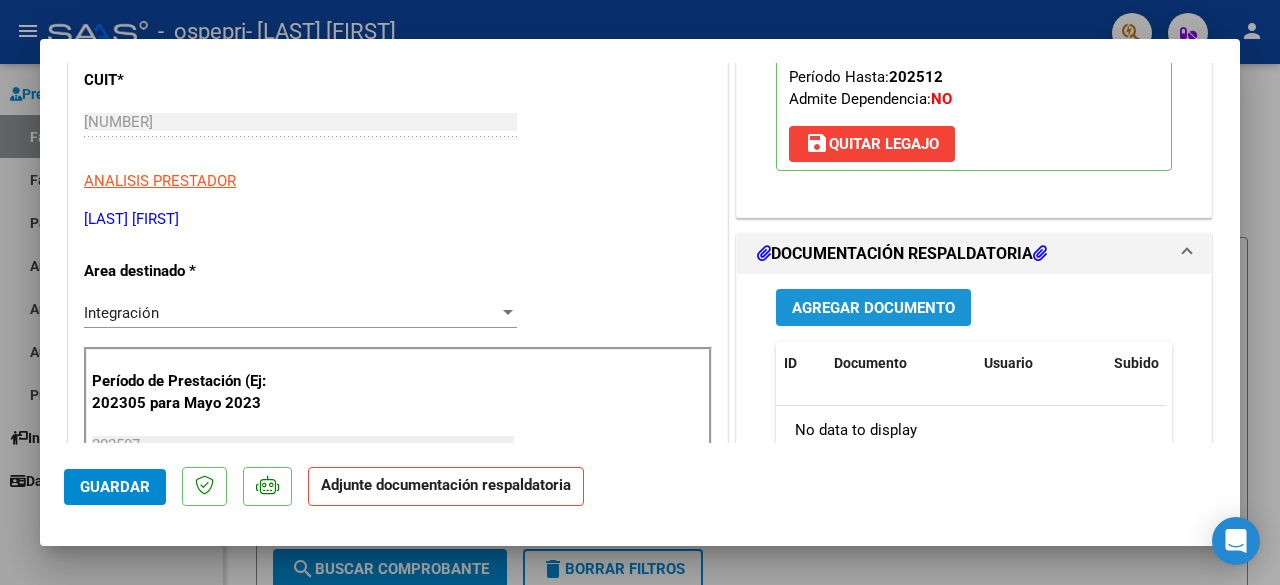 click on "Agregar Documento" at bounding box center (873, 308) 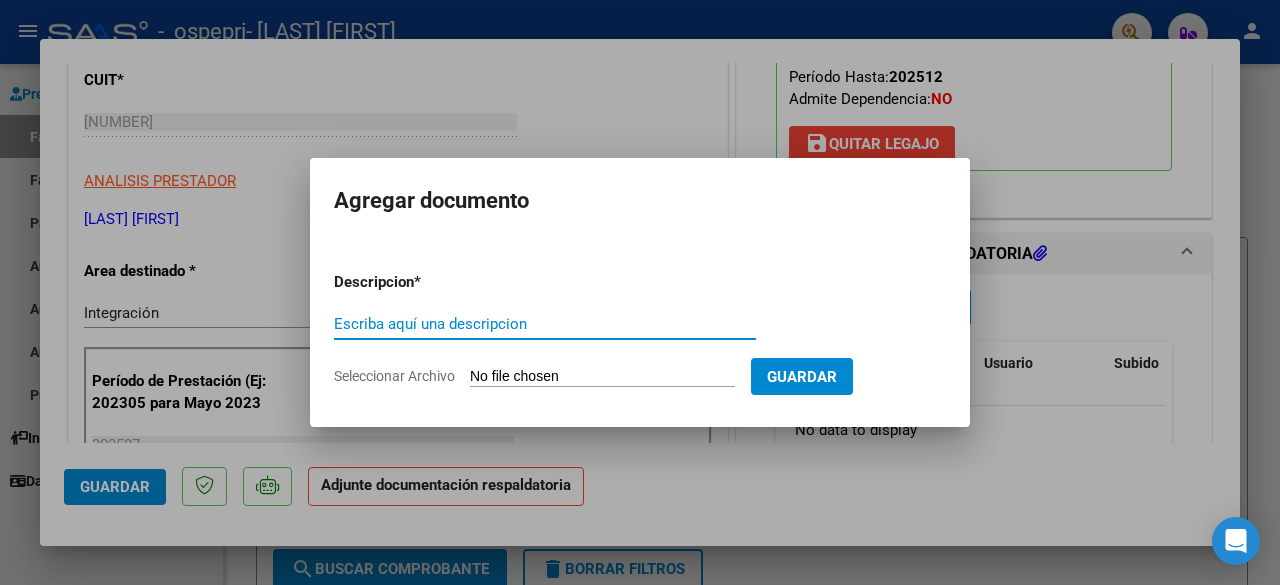 click on "Escriba aquí una descripcion" at bounding box center (545, 324) 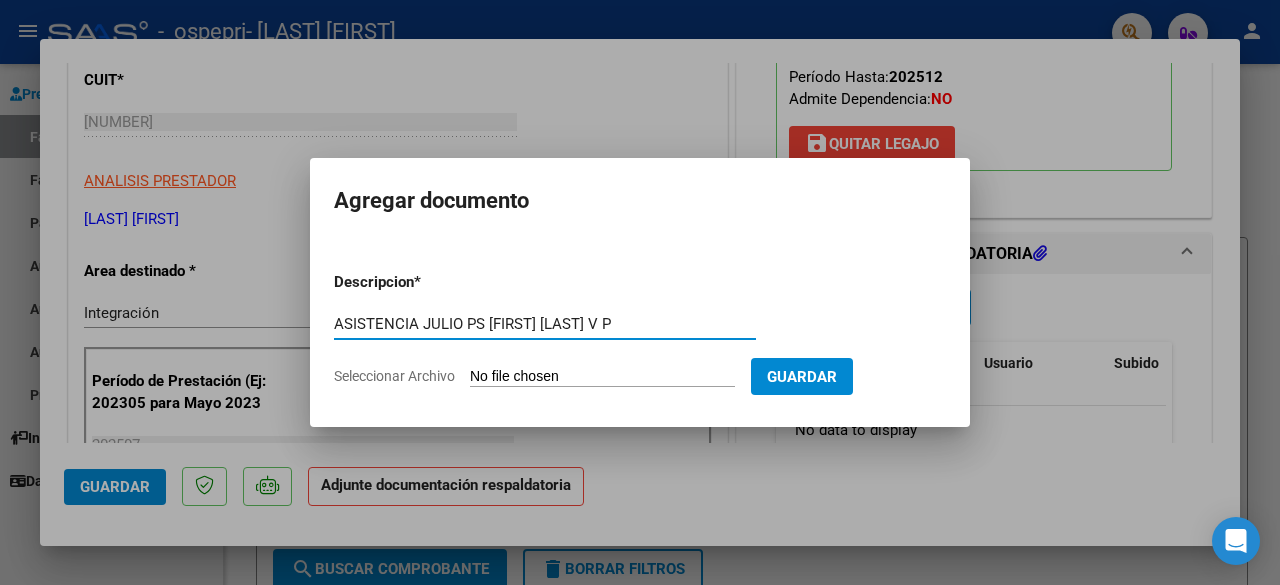 type on "ASISTENCIA JULIO PS [FIRST] [LAST] V P" 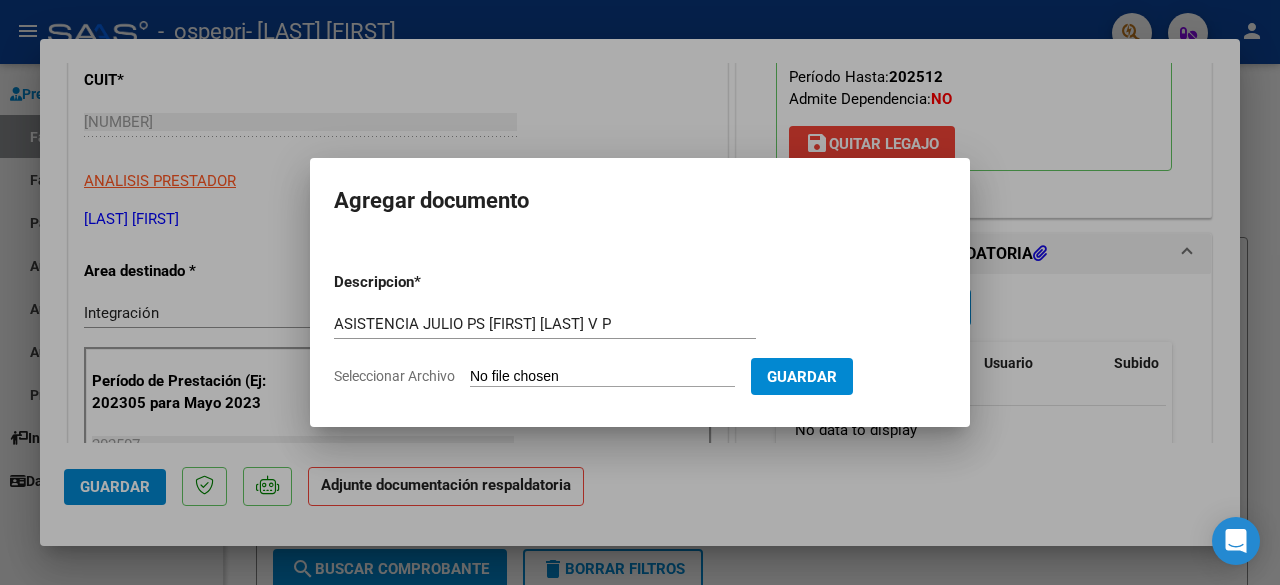 click on "Descripcion  *   ASISTENCIA JULIO PS [FIRST] [LAST] V P Escriba aquí una descripcion  Seleccionar Archivo Guardar" at bounding box center [640, 329] 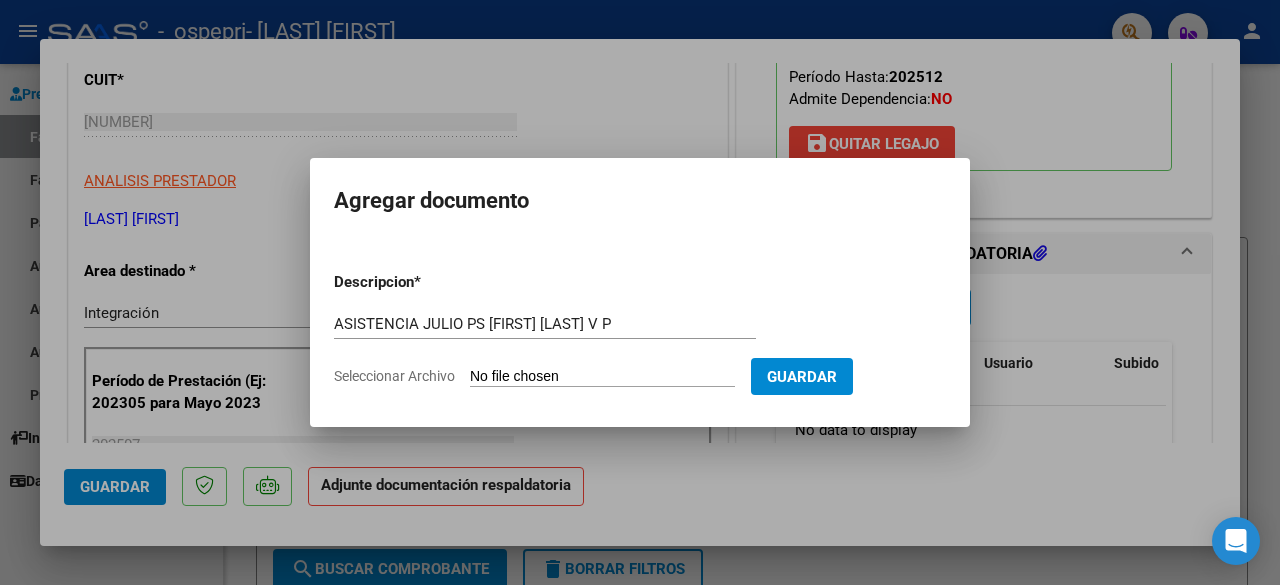 type on "C:\fakepath\[FIRST] [LAST] [LAST] JULIO 25 PS.pdf" 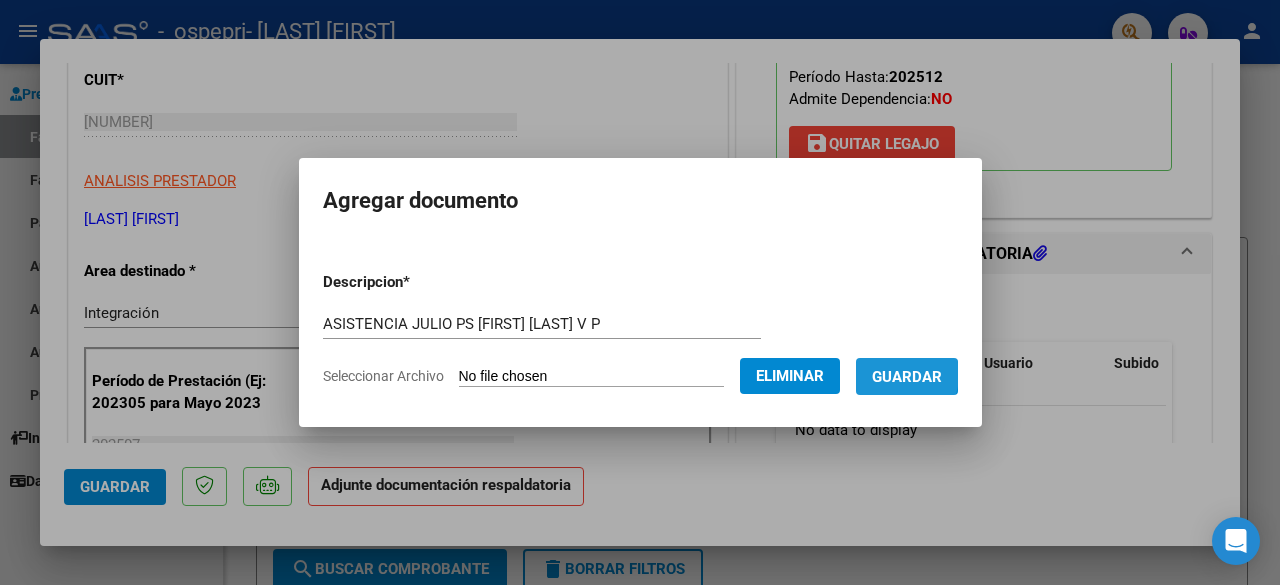 click on "Guardar" at bounding box center (907, 377) 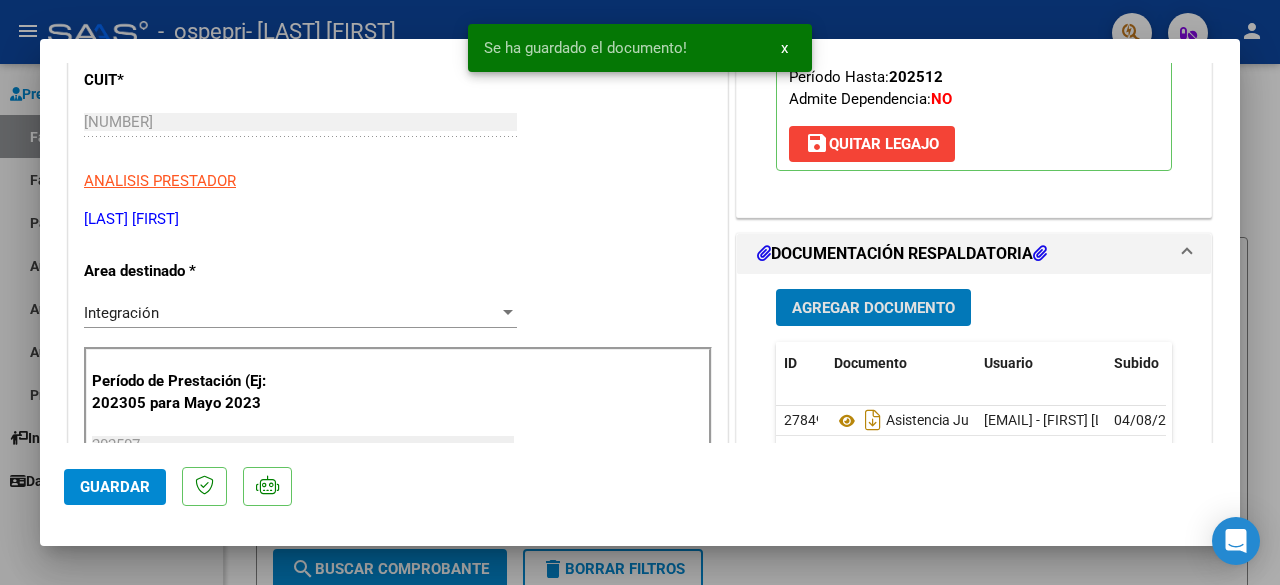 click on "Agregar Documento" at bounding box center [873, 308] 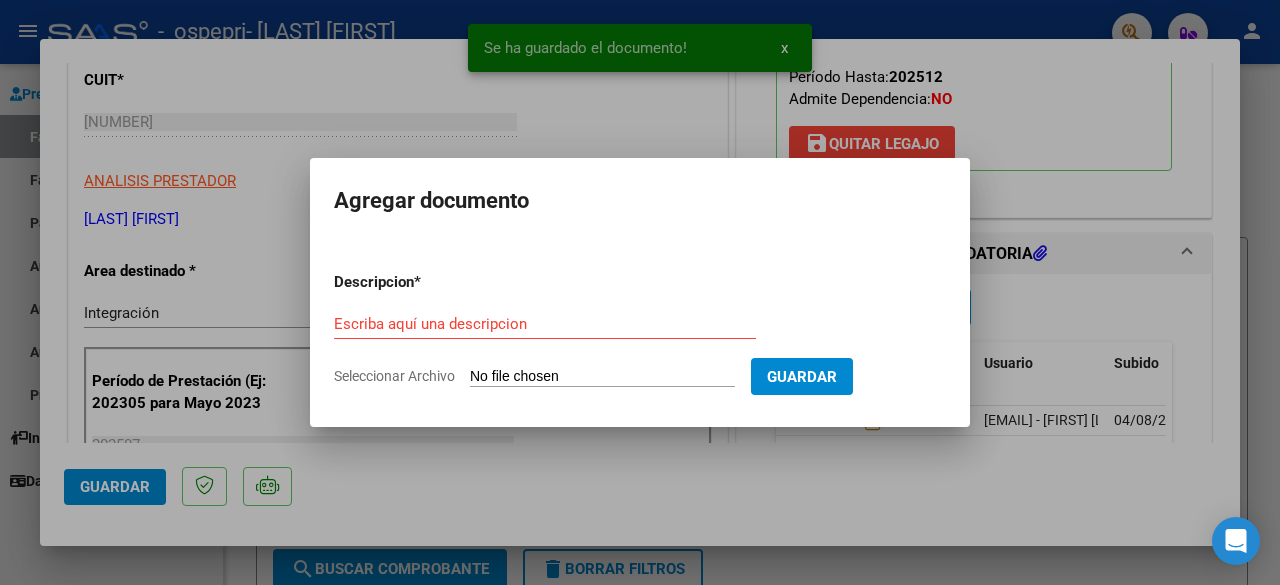 click on "Escriba aquí una descripcion" at bounding box center [545, 324] 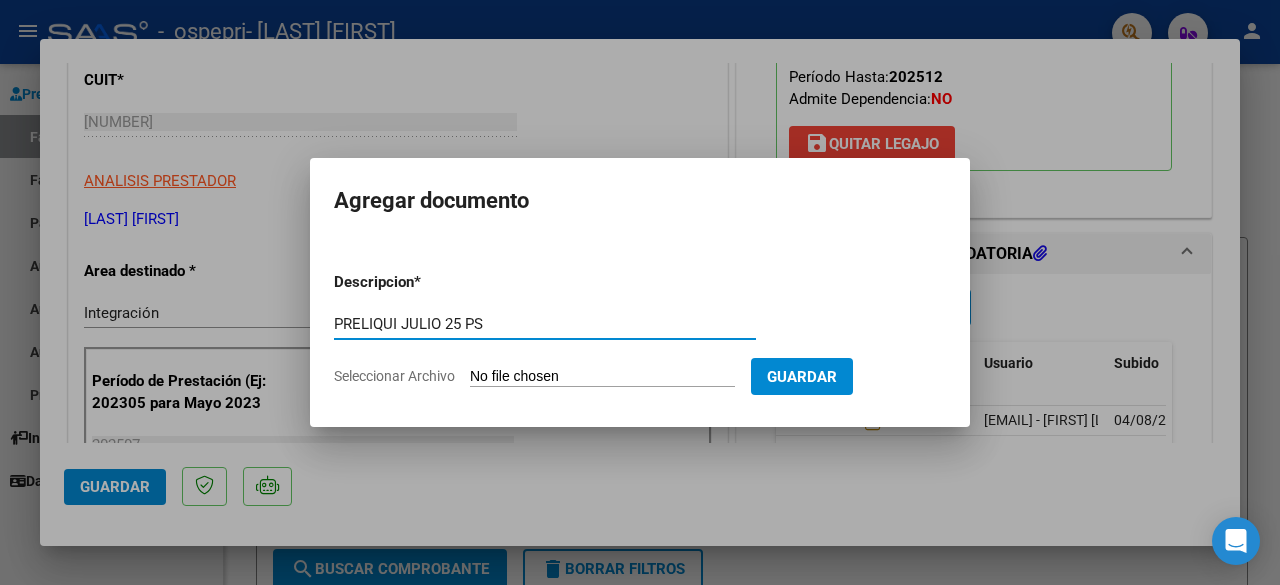 type on "PRELIQUI JULIO 25 PS" 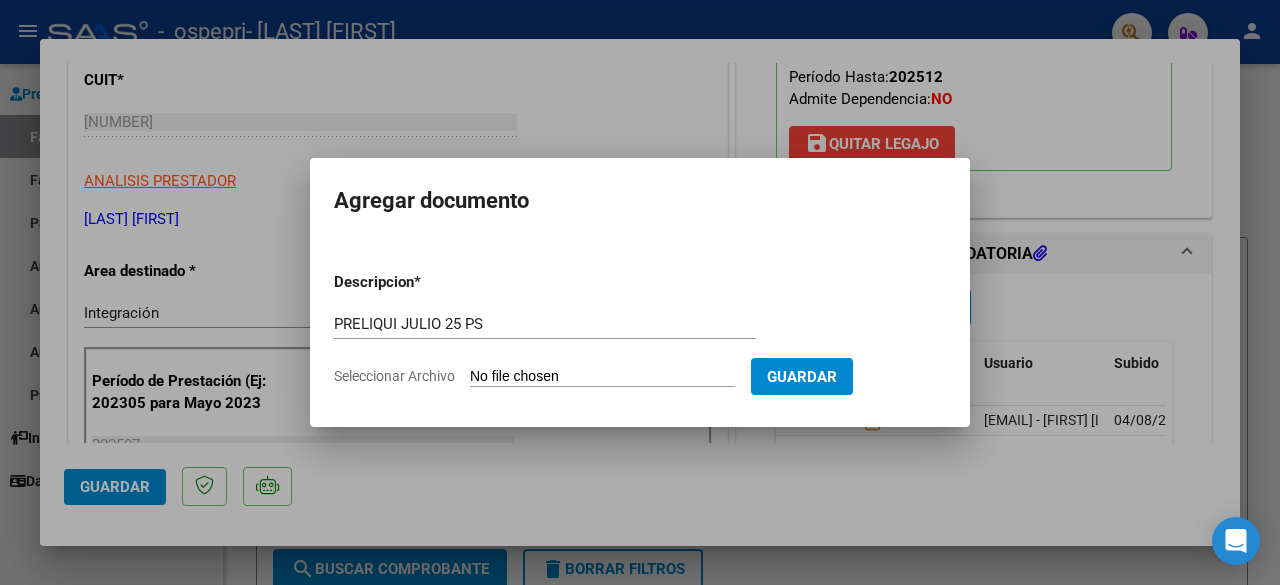 click on "Seleccionar Archivo" at bounding box center (602, 377) 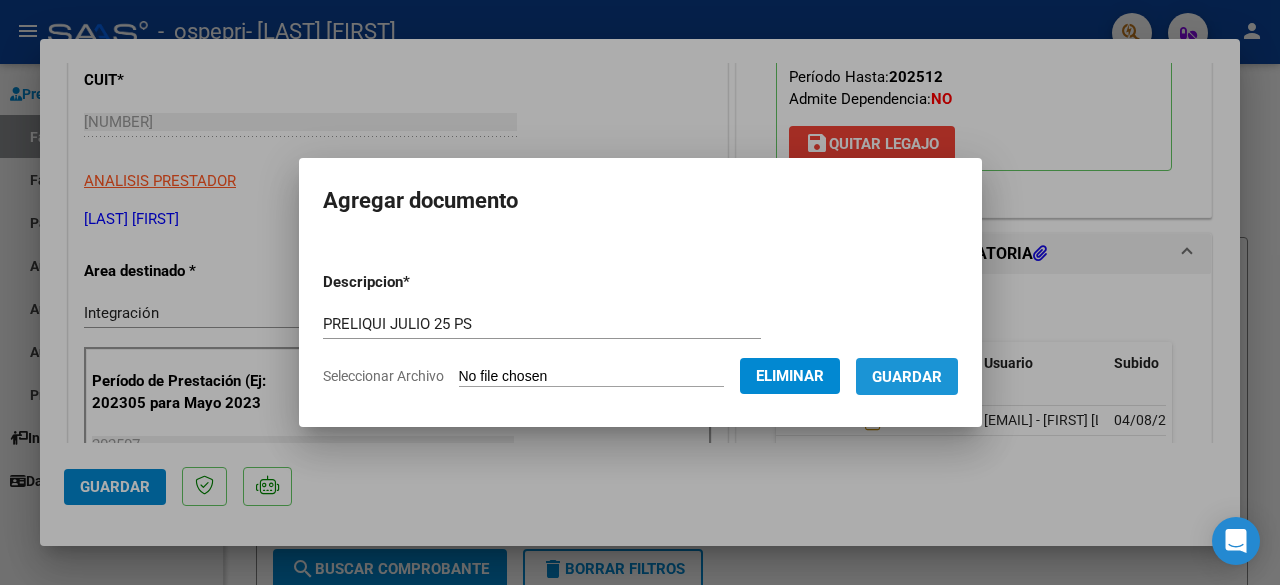 click on "Guardar" at bounding box center (907, 377) 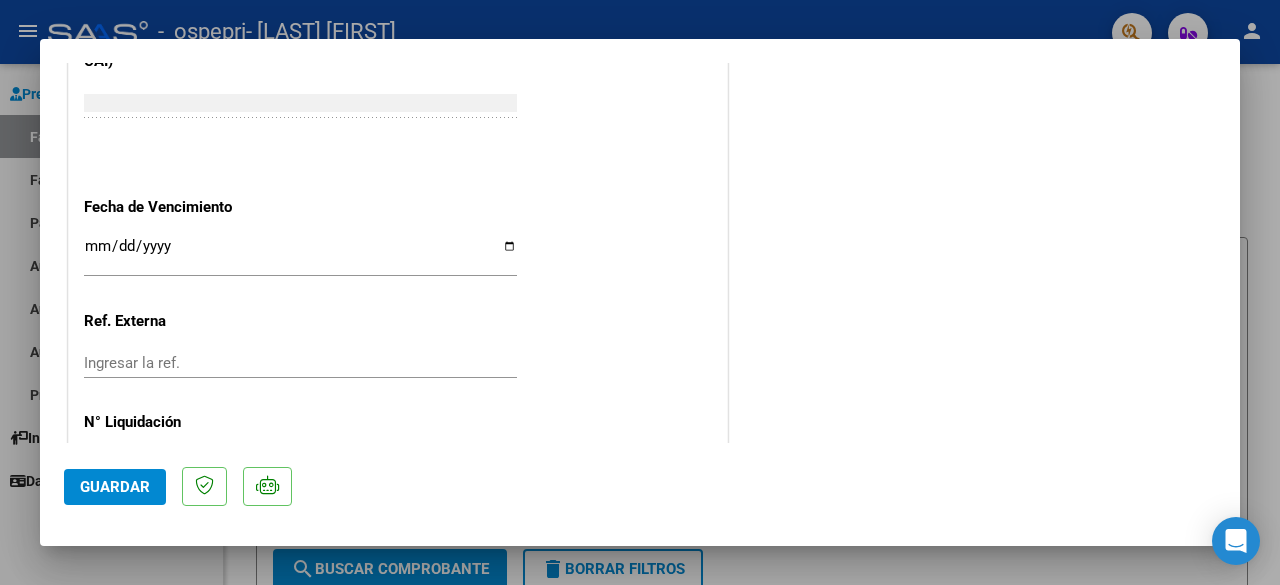 scroll, scrollTop: 1378, scrollLeft: 0, axis: vertical 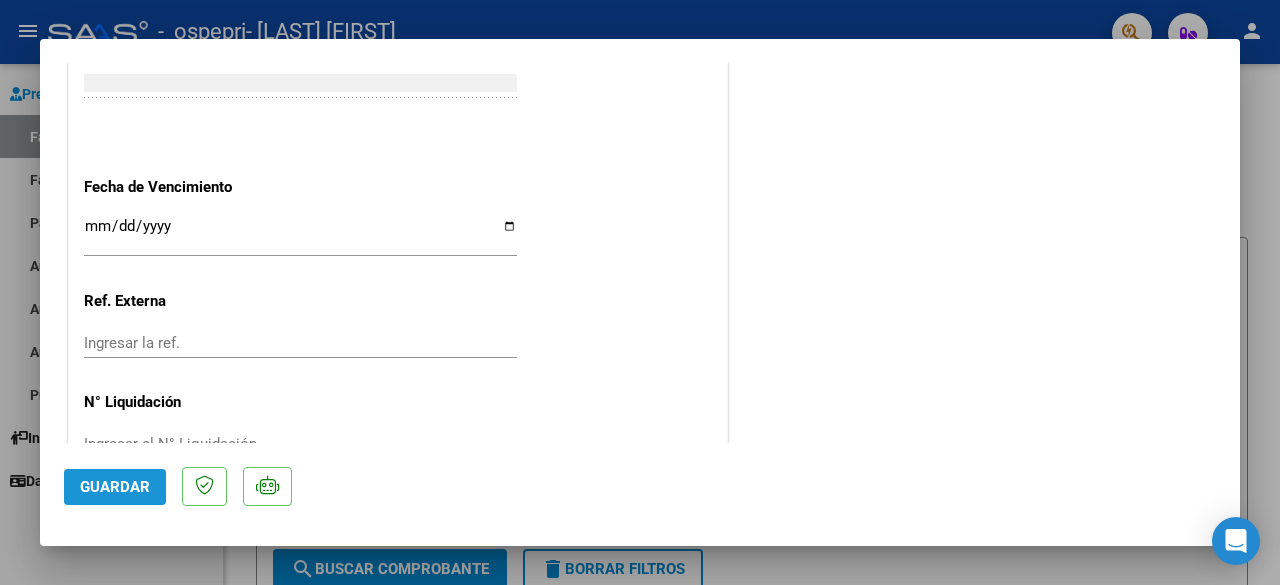 click on "Guardar" 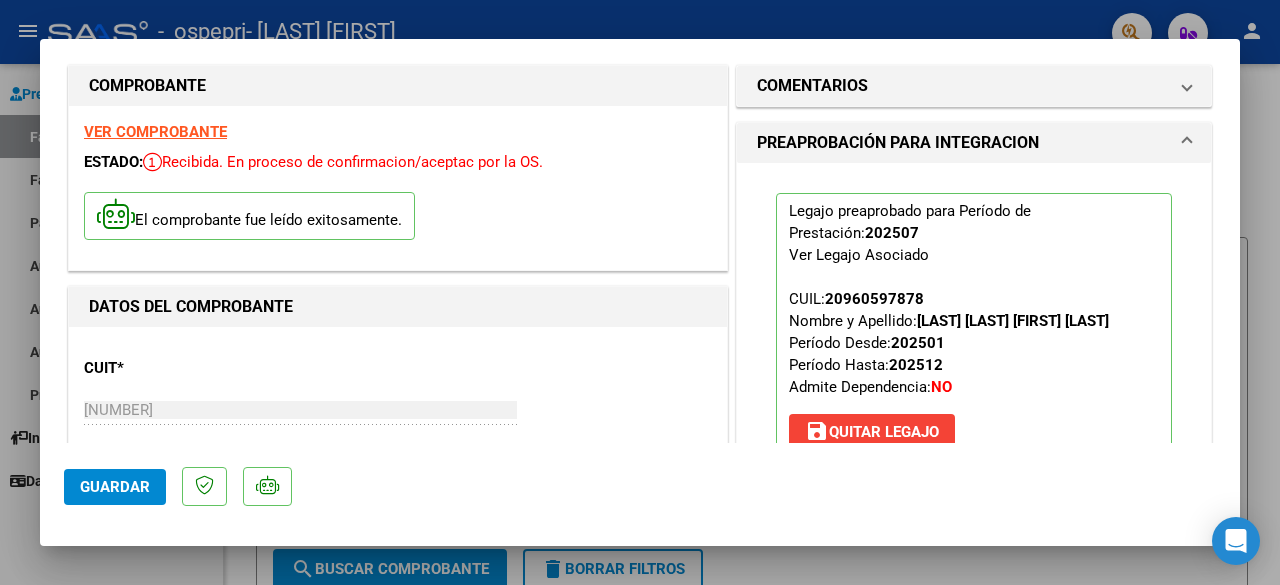 scroll, scrollTop: 0, scrollLeft: 0, axis: both 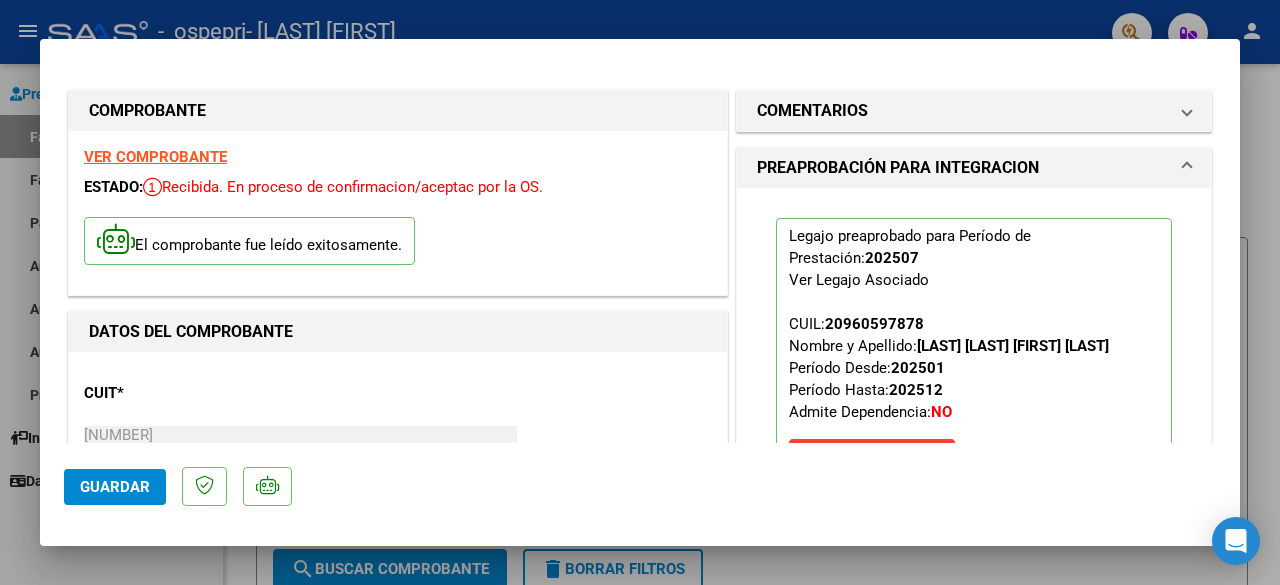 click at bounding box center [640, 292] 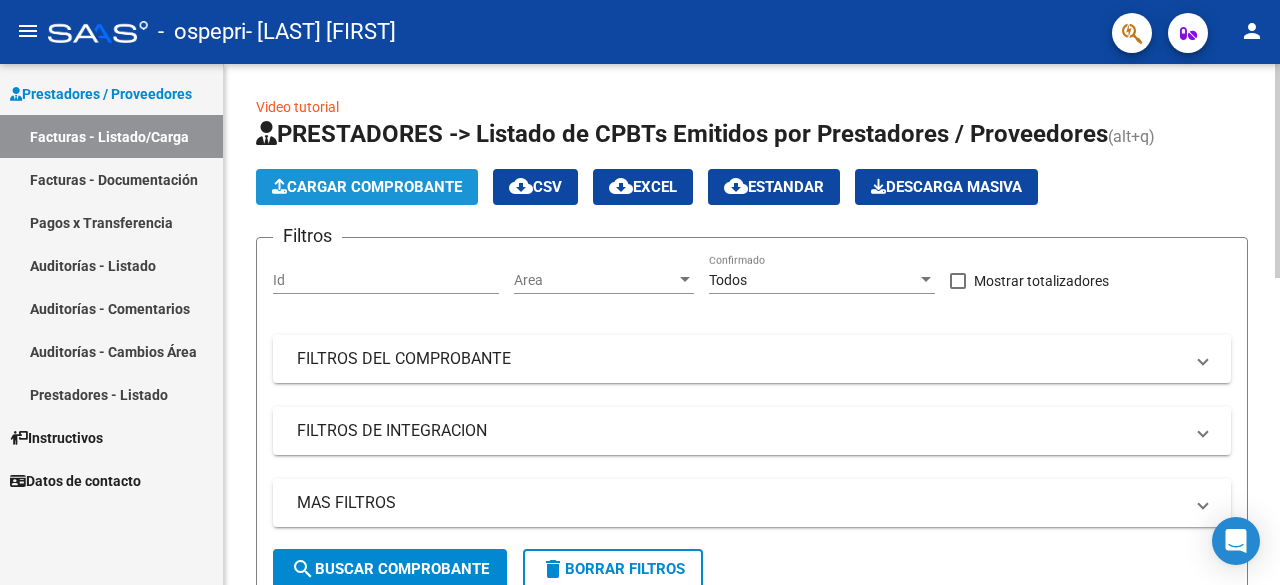 click on "Cargar Comprobante" 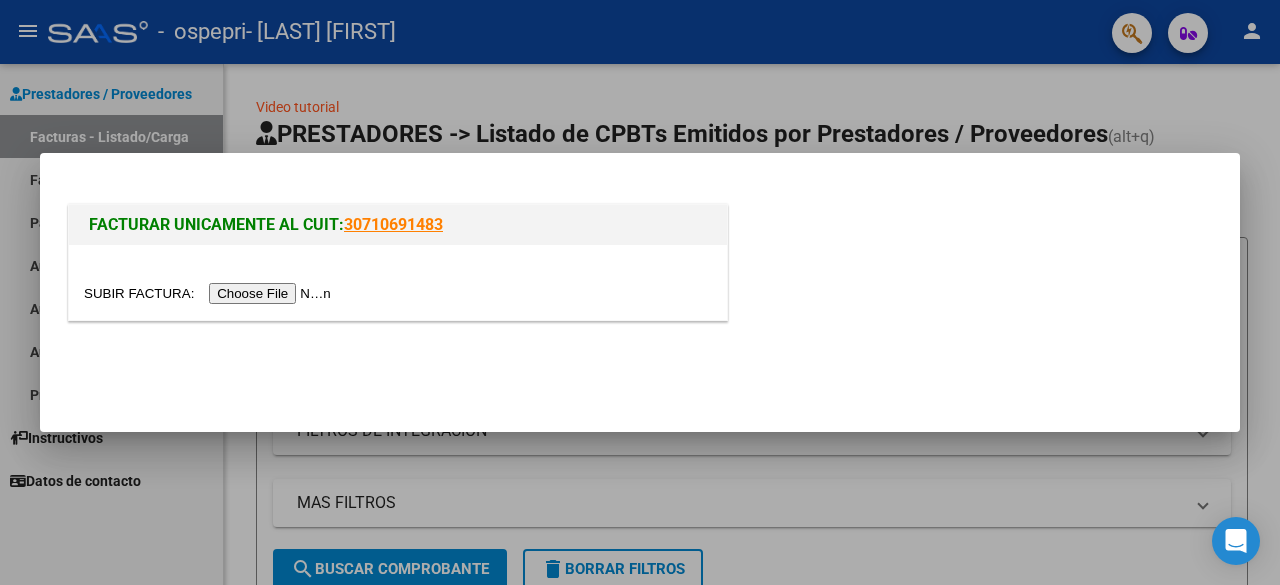 click at bounding box center [210, 293] 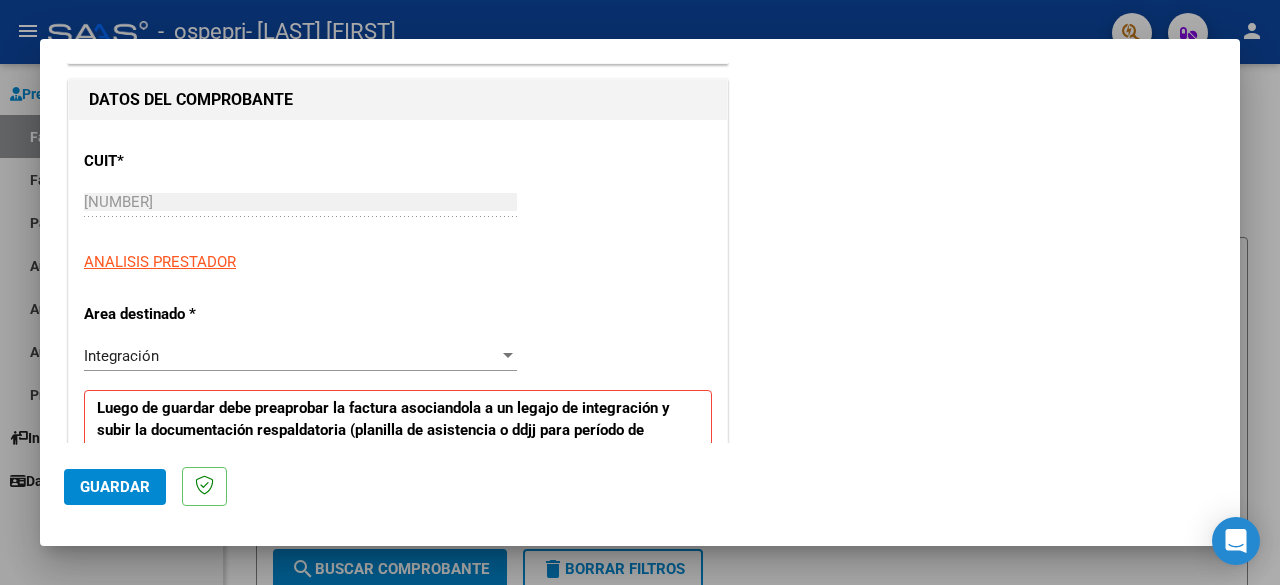 scroll, scrollTop: 230, scrollLeft: 0, axis: vertical 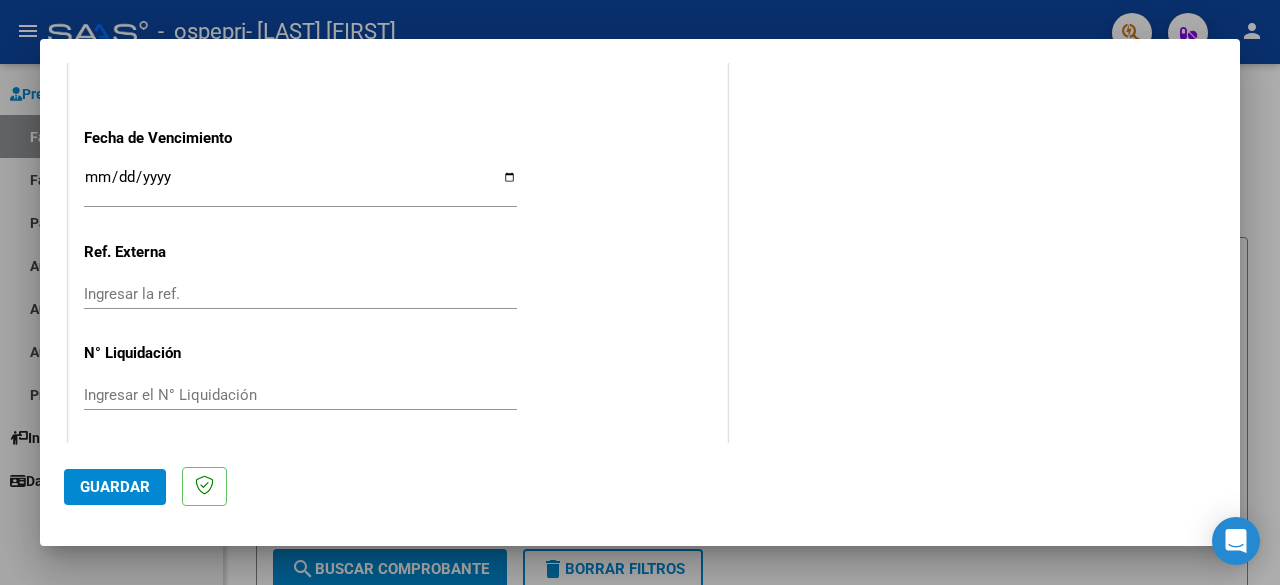 click on "Guardar" 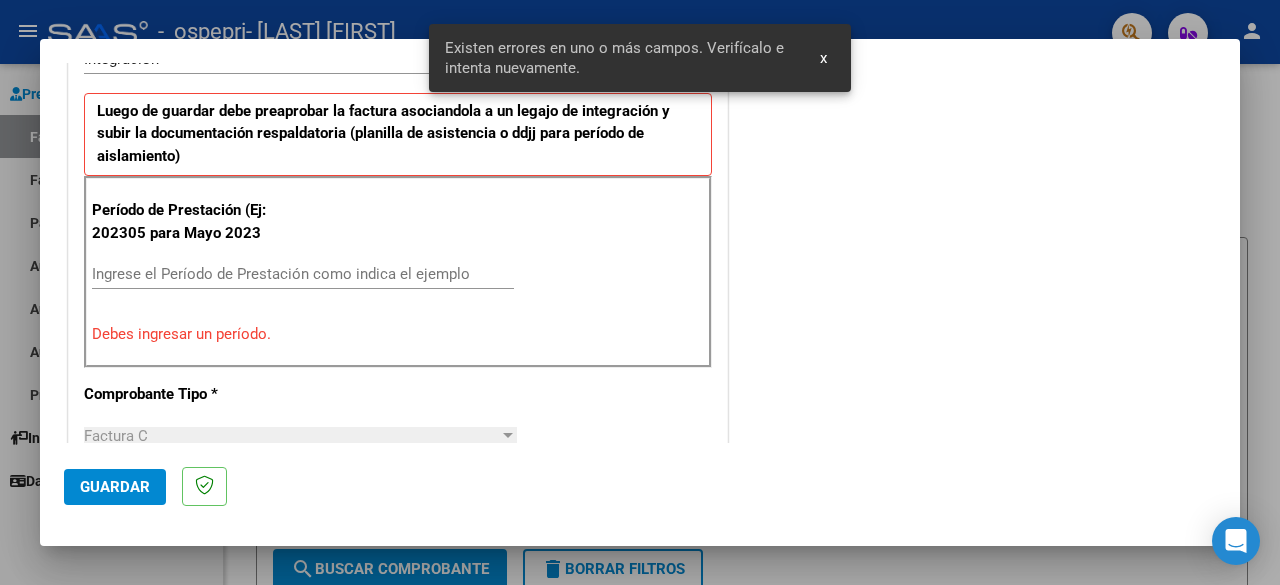 scroll, scrollTop: 488, scrollLeft: 0, axis: vertical 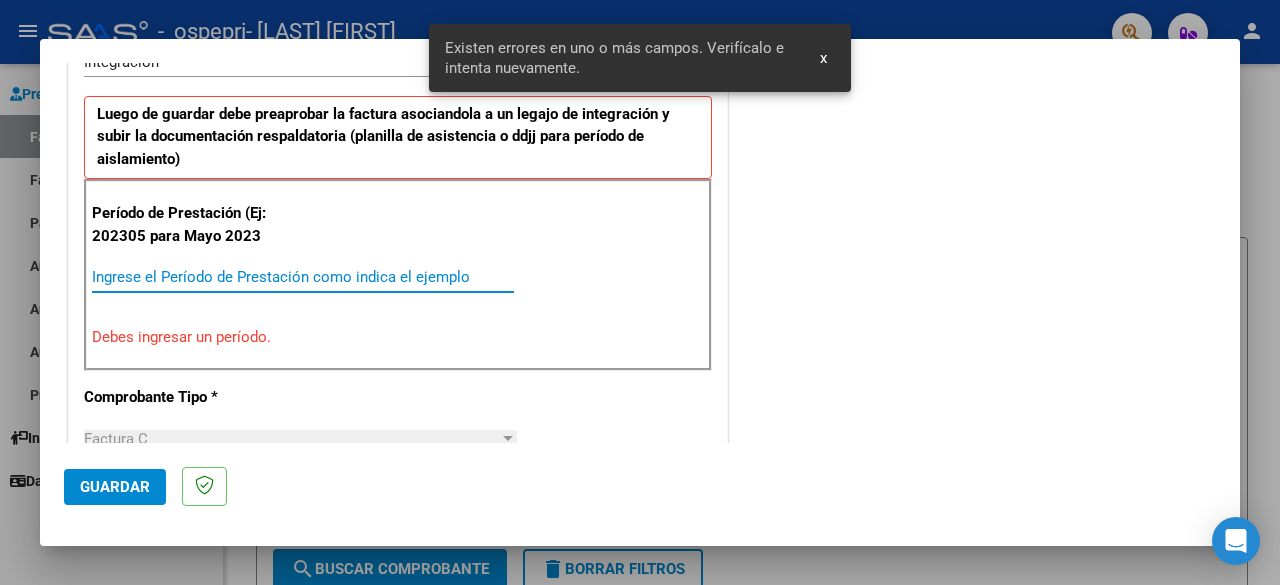 click on "Ingrese el Período de Prestación como indica el ejemplo" at bounding box center [303, 277] 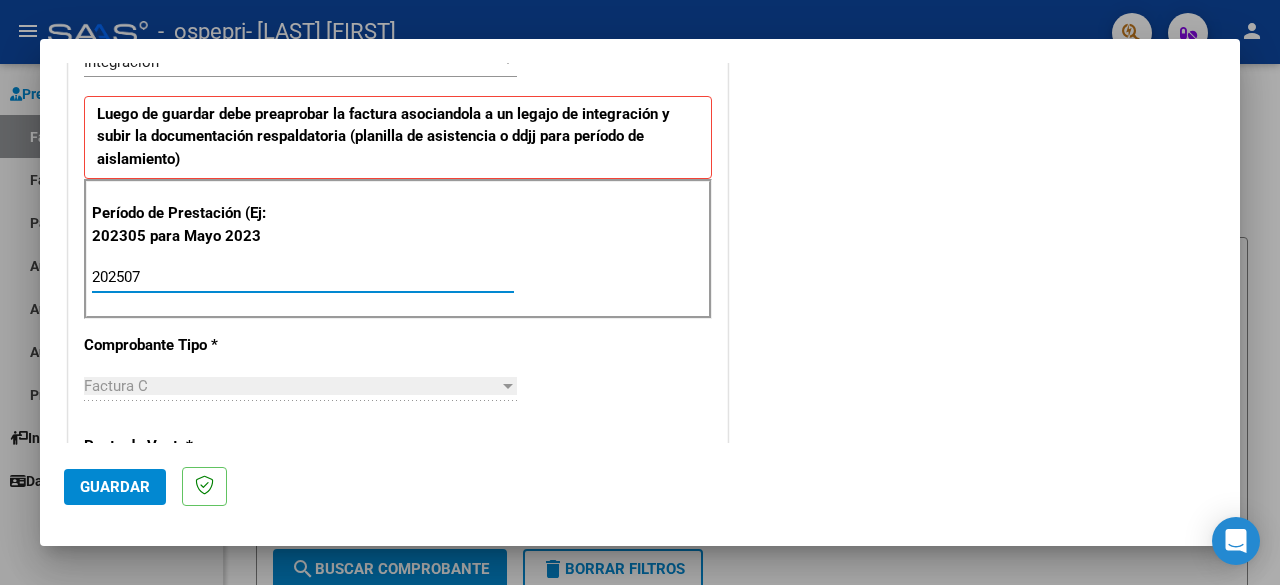 type on "202507" 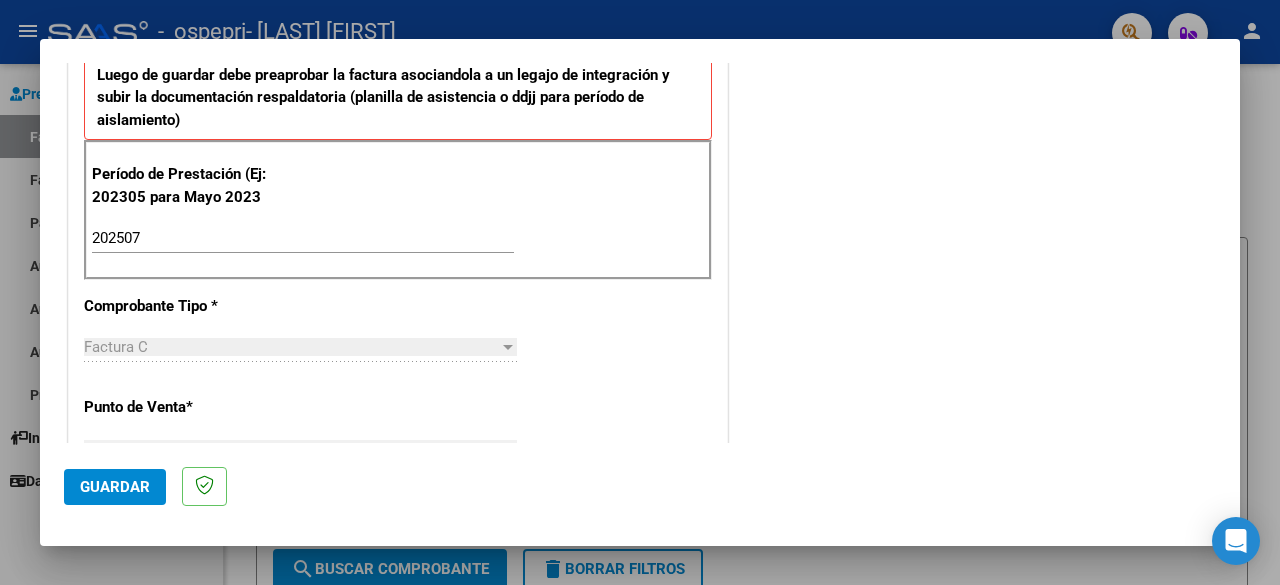 scroll, scrollTop: 1382, scrollLeft: 0, axis: vertical 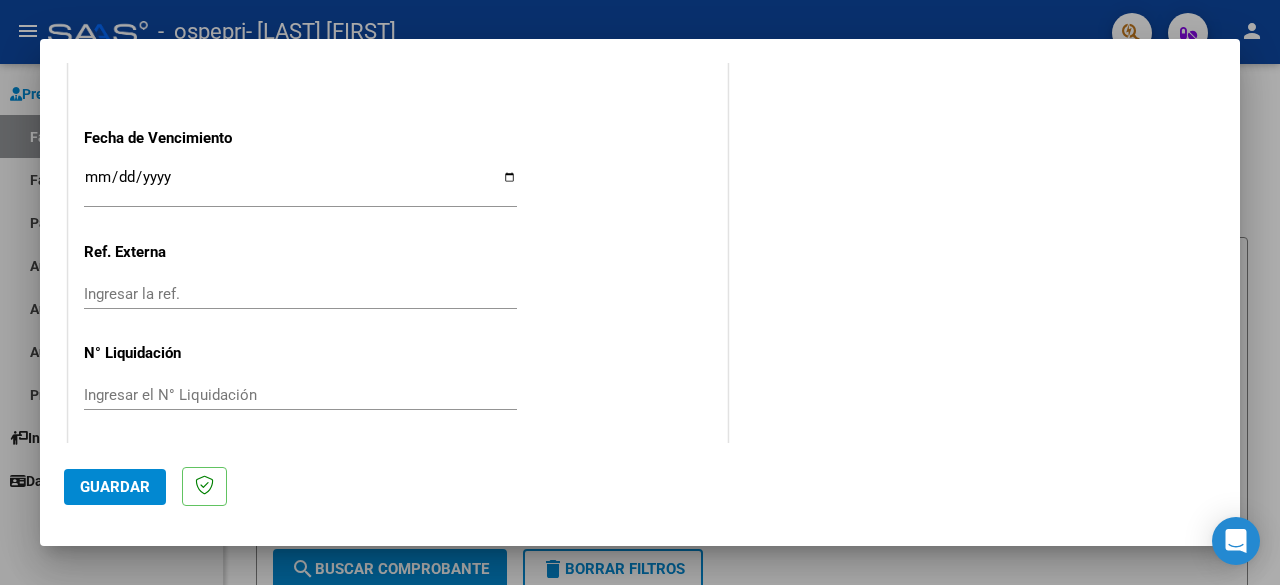 click on "Guardar" 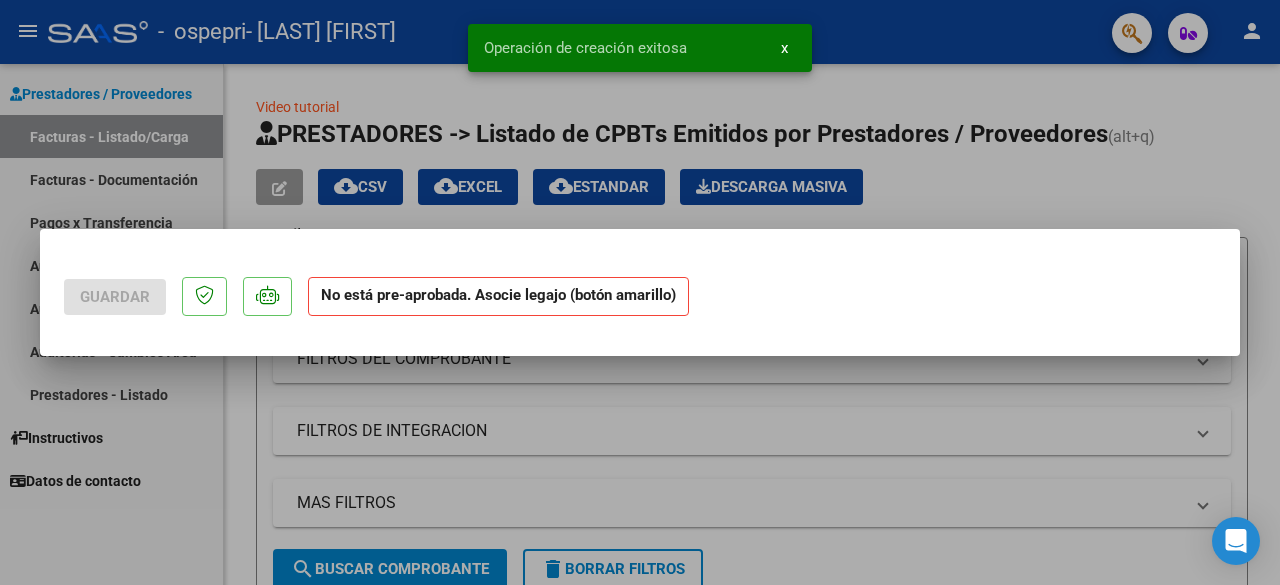 scroll, scrollTop: 0, scrollLeft: 0, axis: both 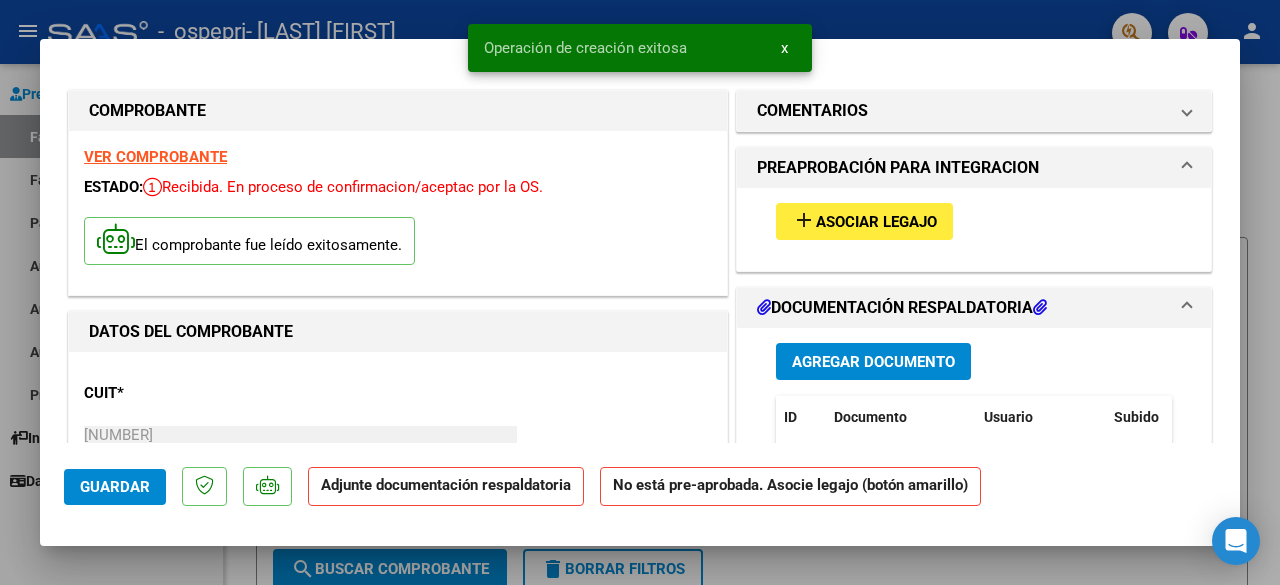 click on "Asociar Legajo" at bounding box center [876, 222] 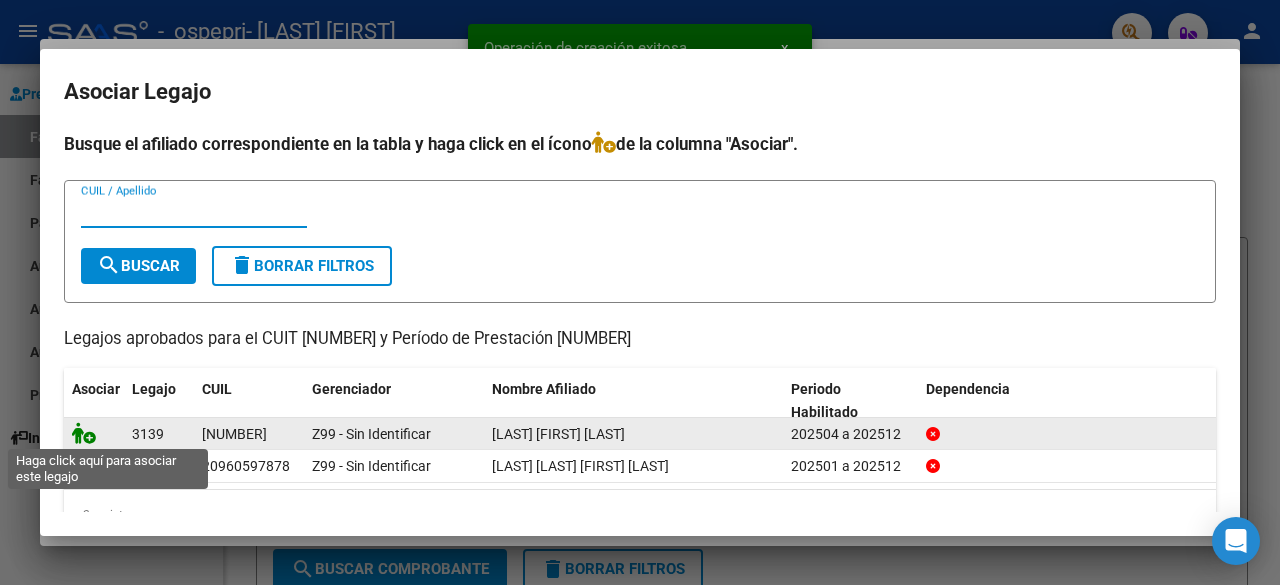click 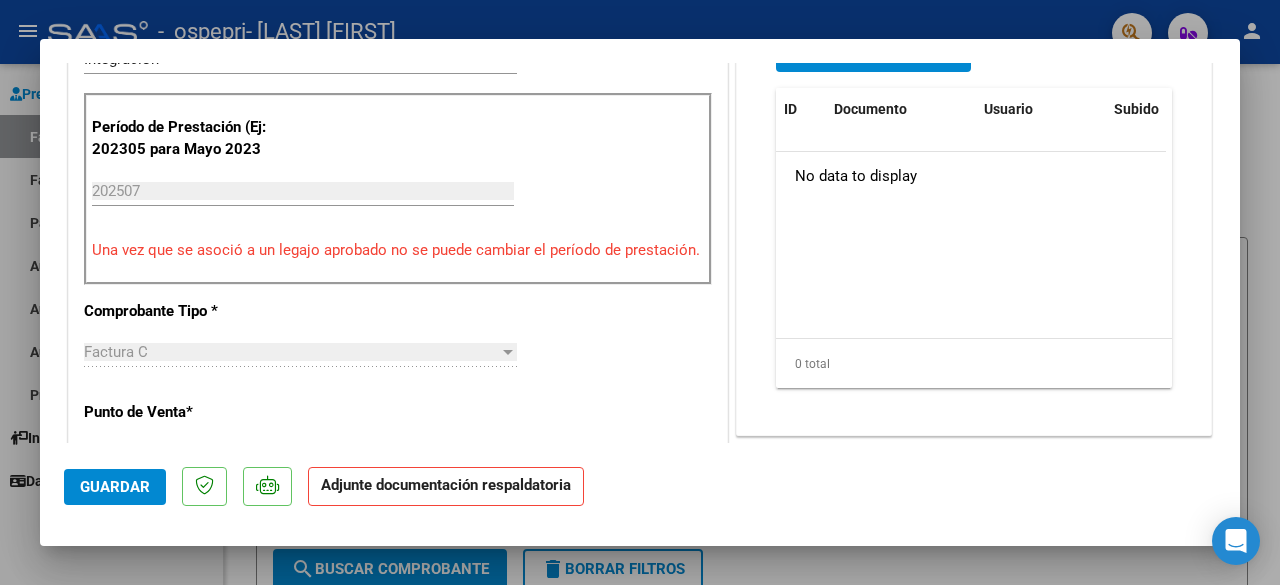 scroll, scrollTop: 407, scrollLeft: 0, axis: vertical 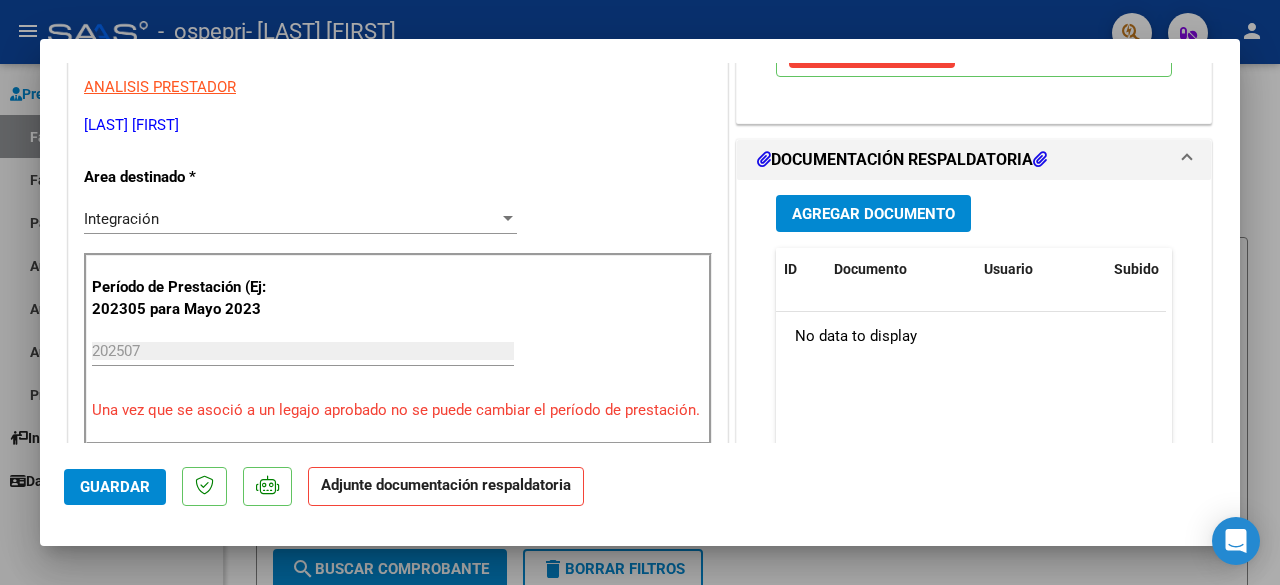 click on "Agregar Documento" at bounding box center [873, 214] 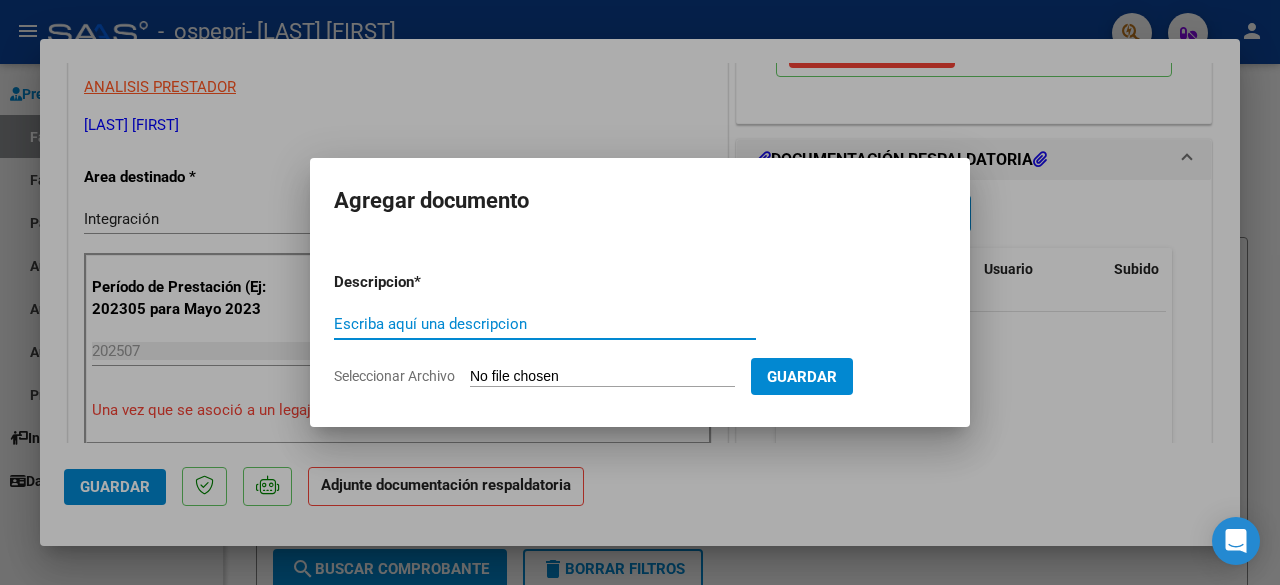 click on "Escriba aquí una descripcion" at bounding box center [545, 324] 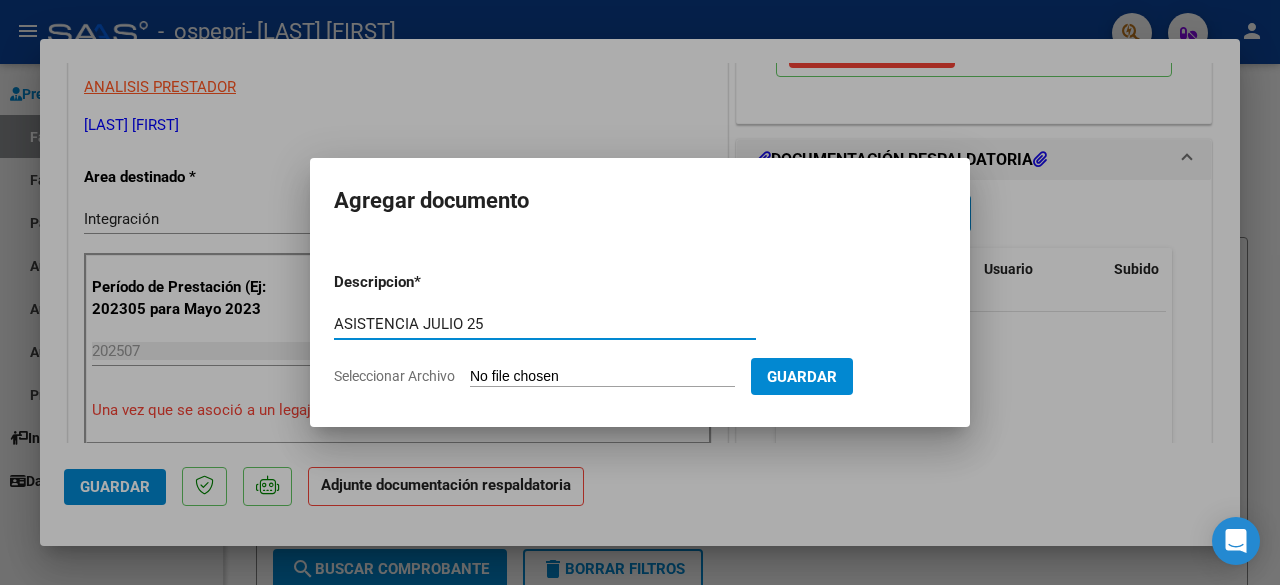 type on "ASISTENCIA JULIO 25" 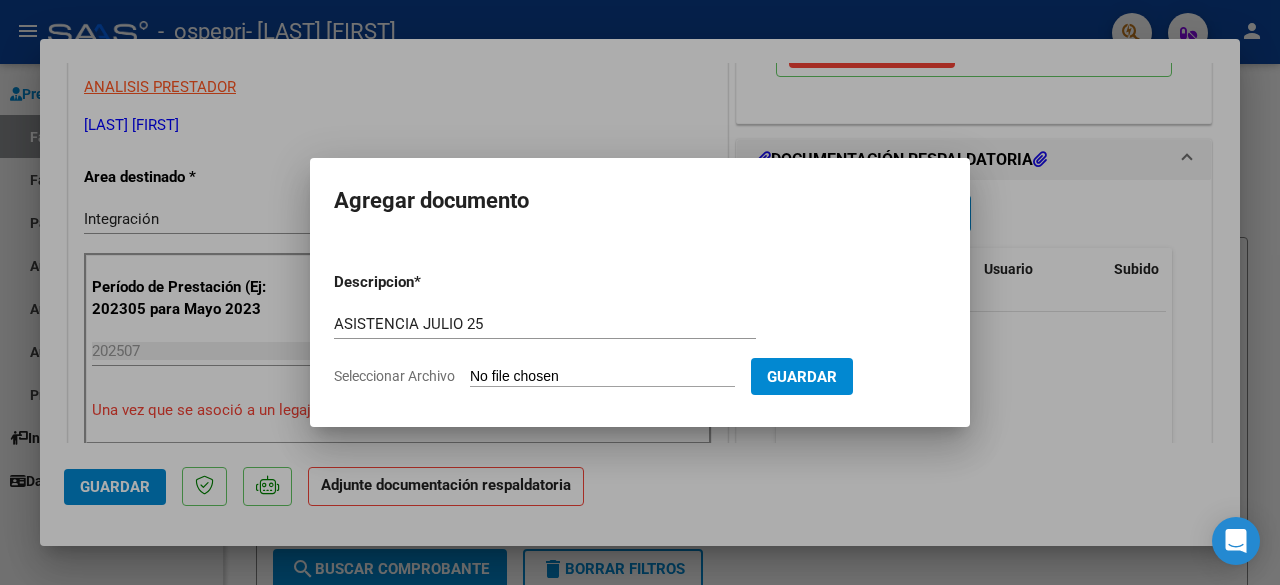 click on "Seleccionar Archivo" at bounding box center (602, 377) 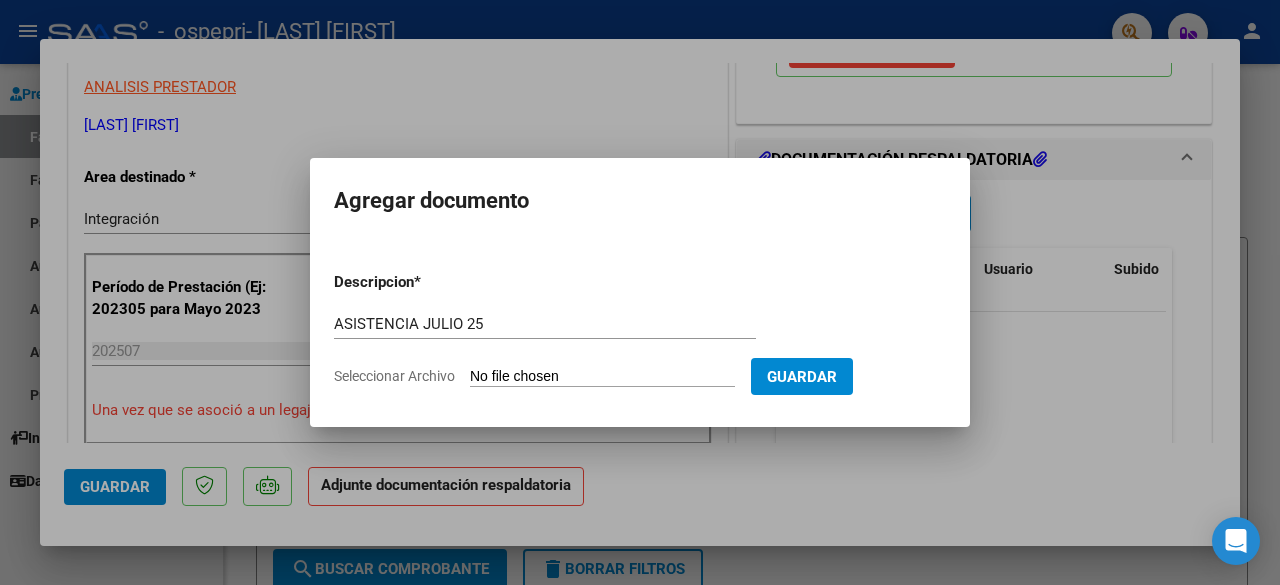 type on "C:\fakepath\[FIRST] [LAST] PS JULIO 25.pdf" 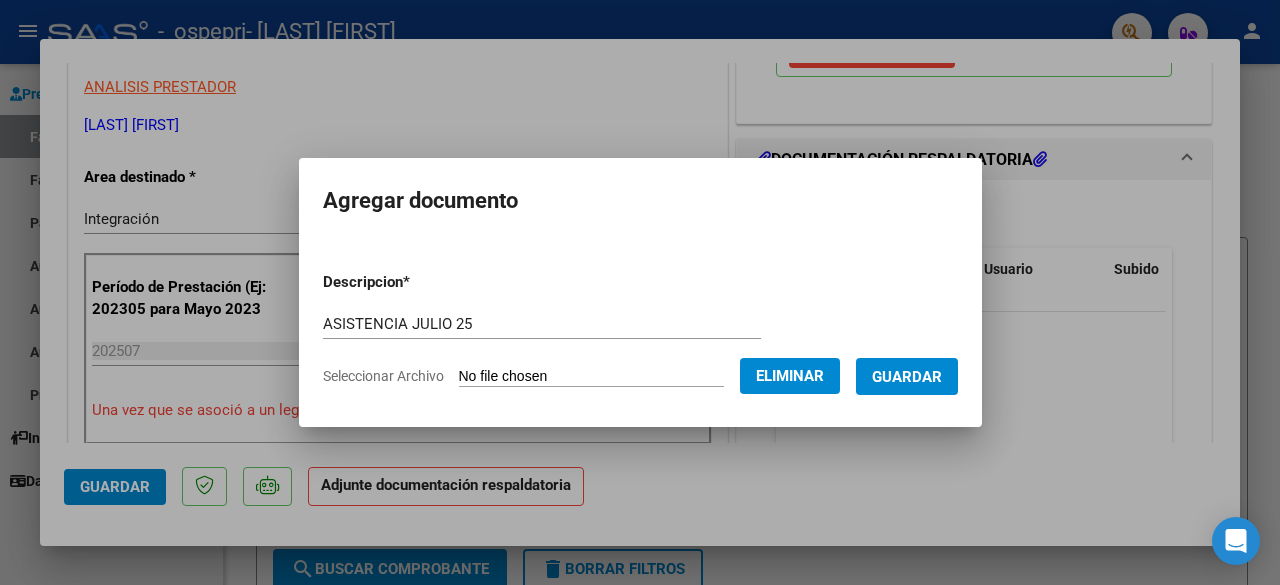click on "Guardar" at bounding box center (907, 376) 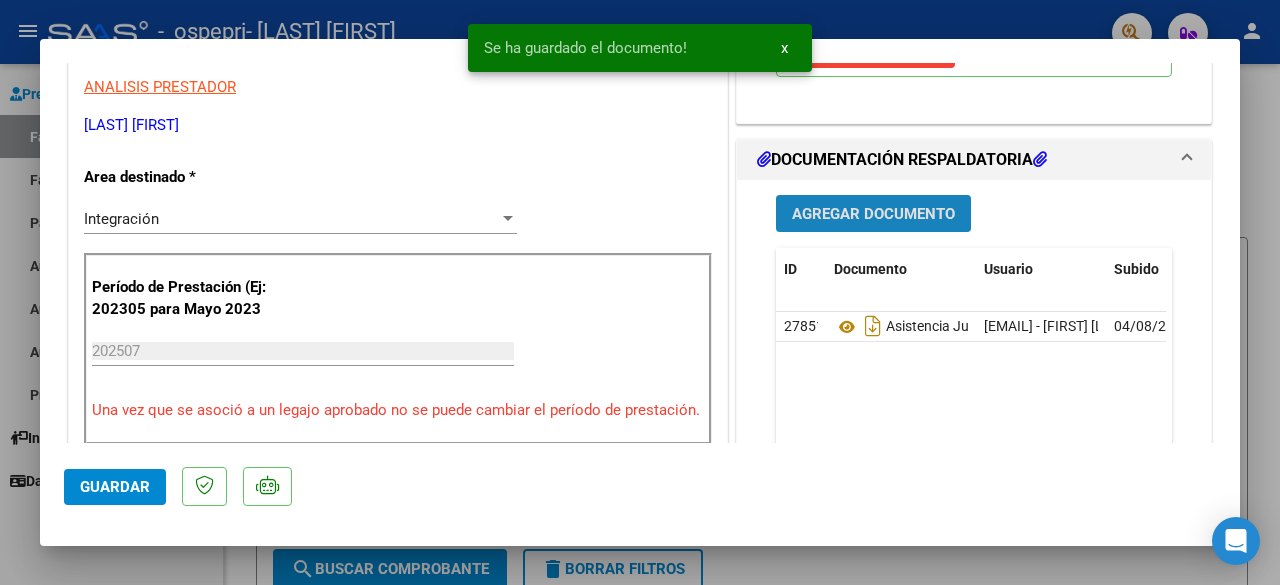click on "Agregar Documento" at bounding box center (873, 214) 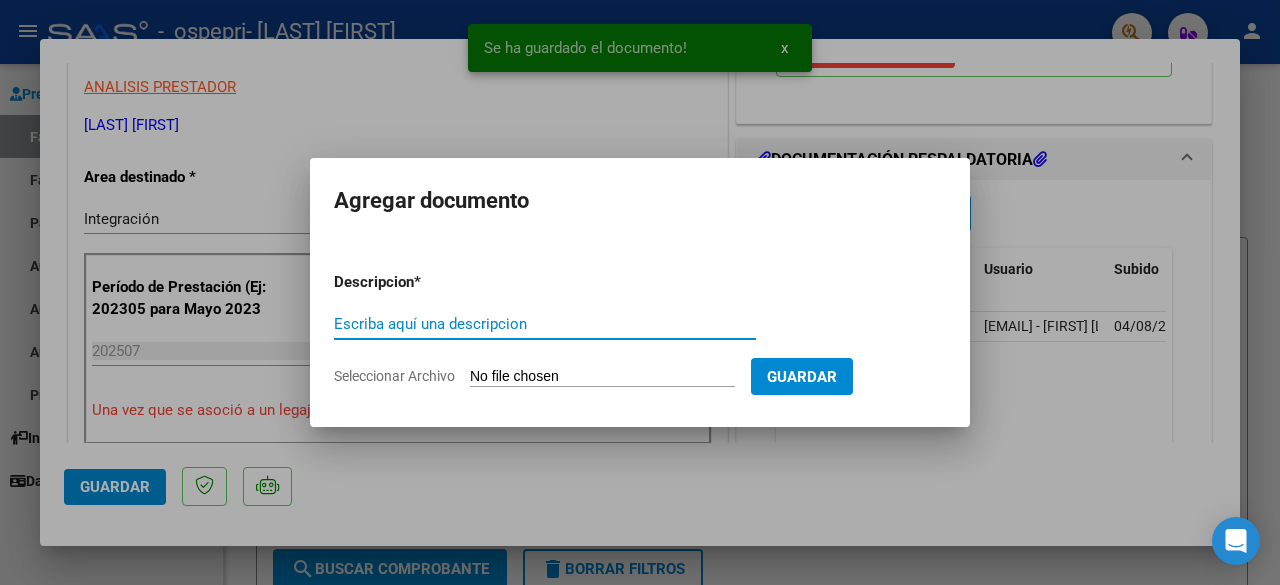 click on "Escriba aquí una descripcion" at bounding box center (545, 324) 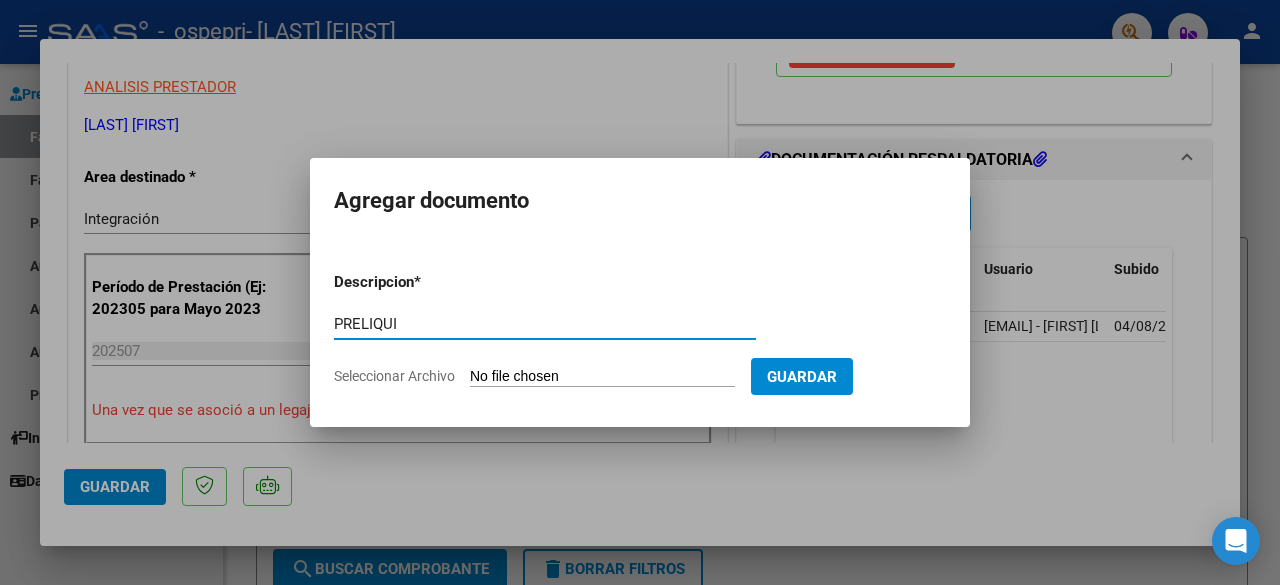 click on "Seleccionar Archivo" 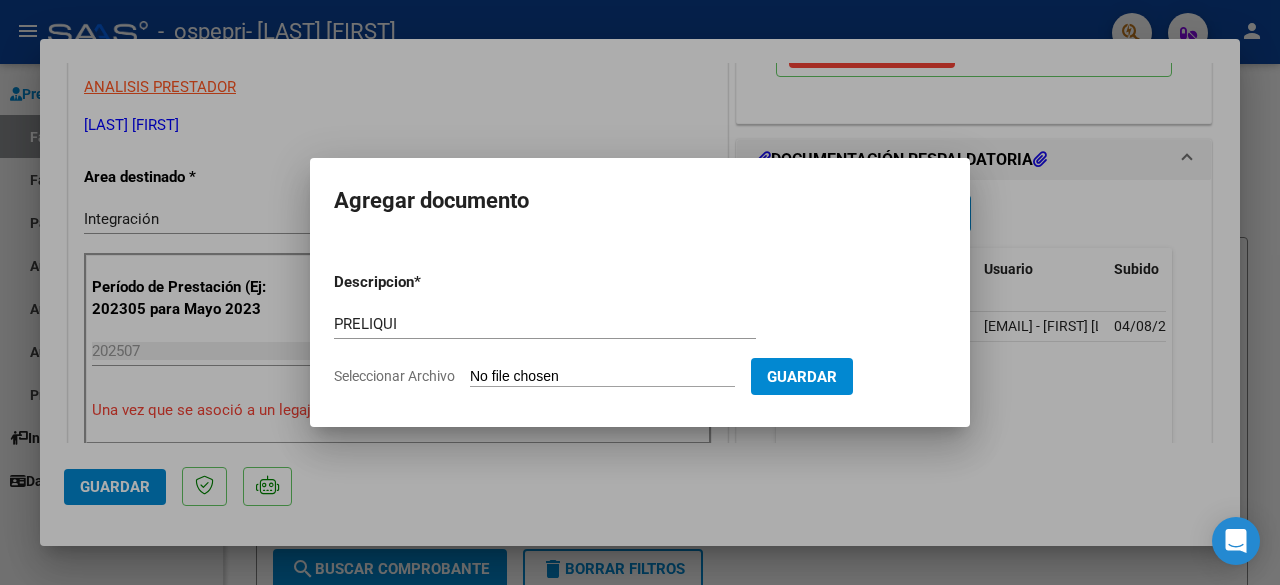 click on "PRELIQUI" at bounding box center [545, 324] 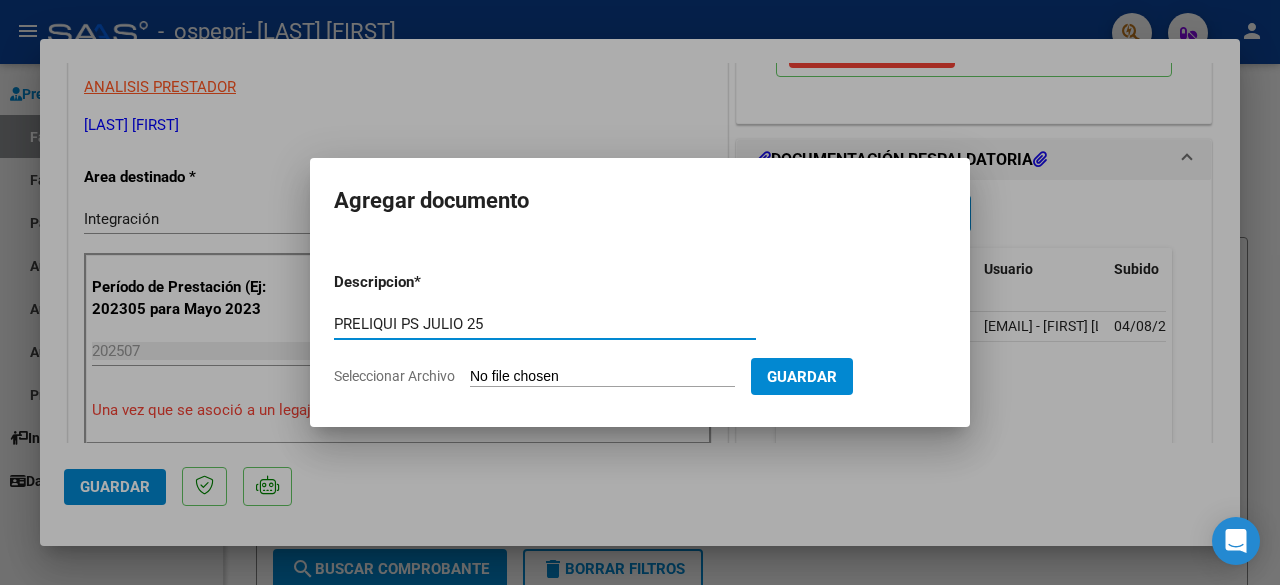 type on "PRELIQUI PS JULIO 25" 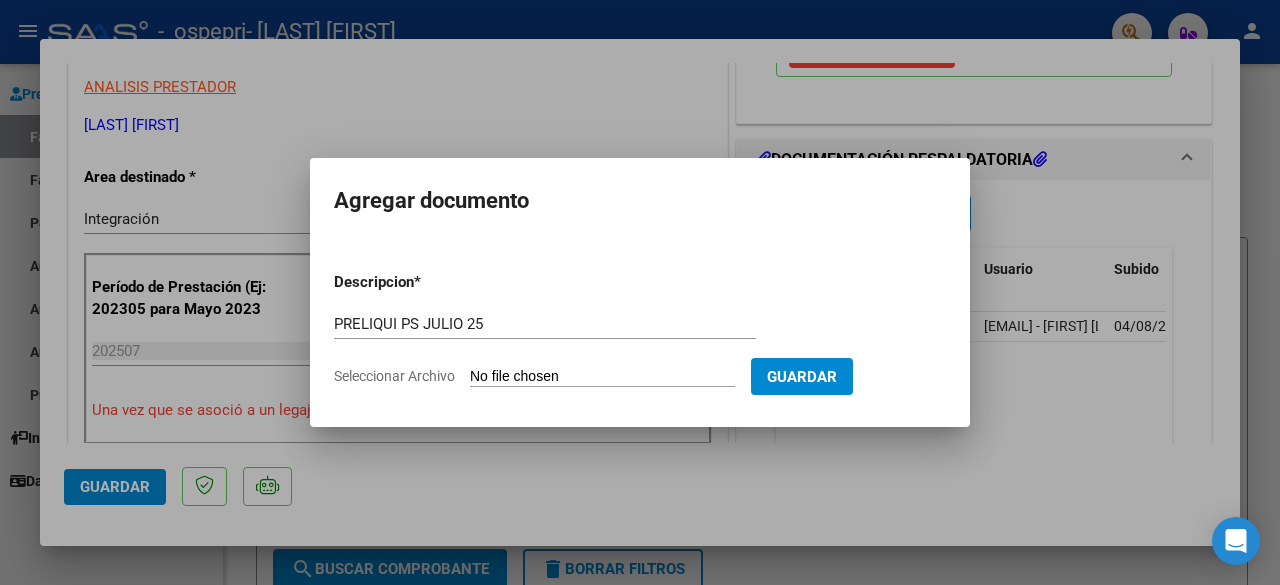 type on "C:\fakepath\apfmimpresionpreliq_benitez (1).pdf" 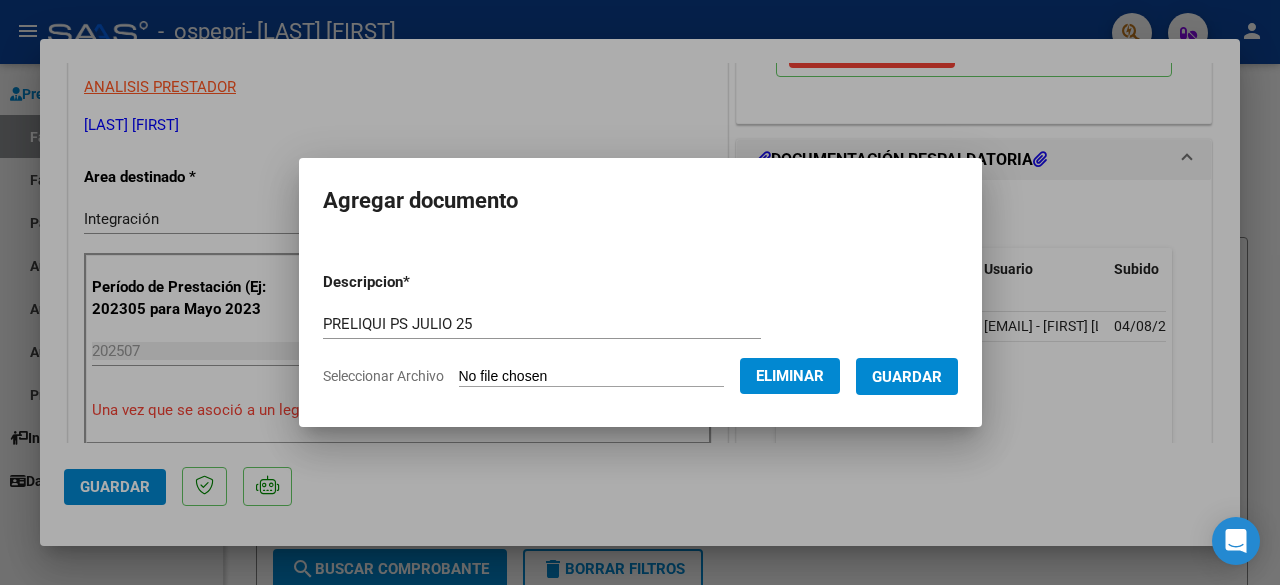 click on "Guardar" at bounding box center (907, 377) 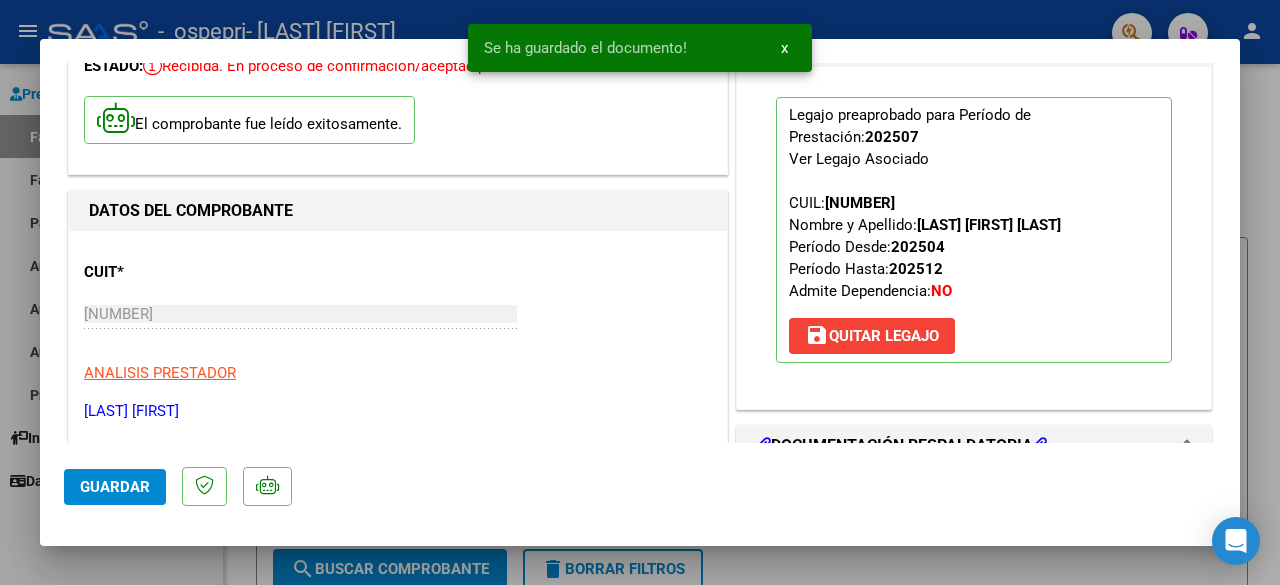 scroll, scrollTop: 0, scrollLeft: 0, axis: both 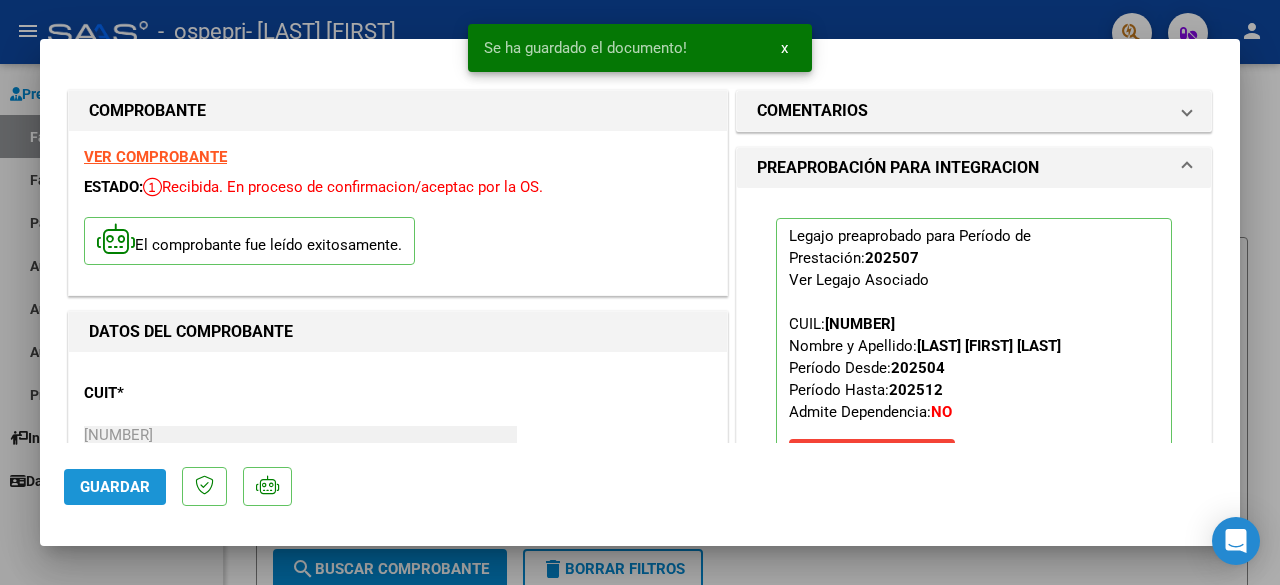 click on "Guardar" 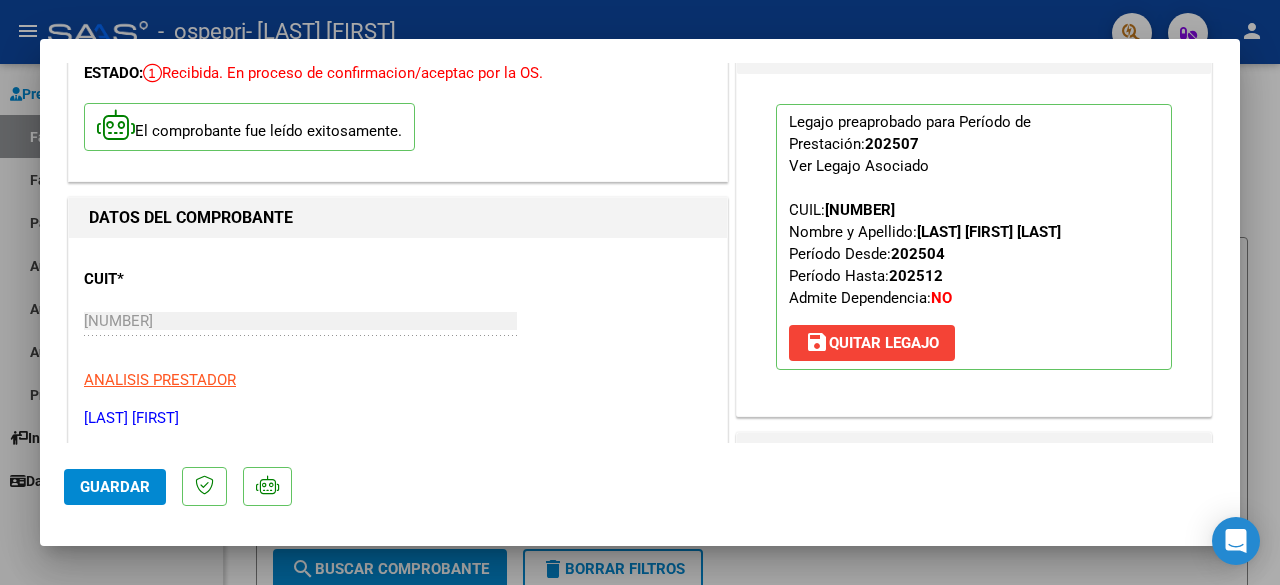 scroll, scrollTop: 0, scrollLeft: 0, axis: both 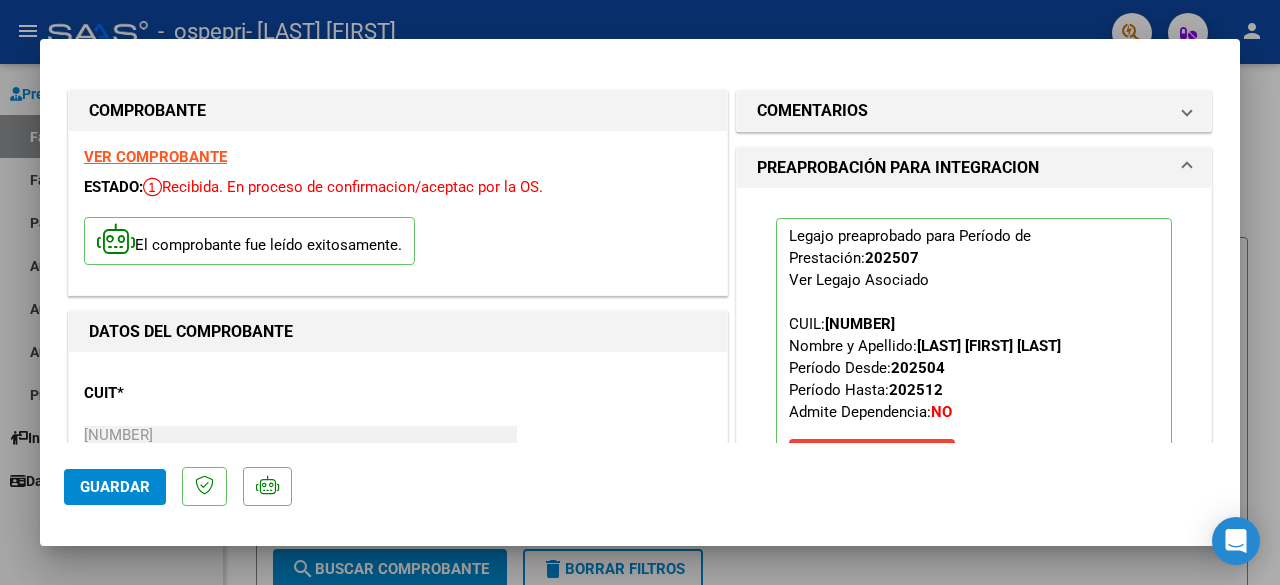 click at bounding box center (640, 292) 